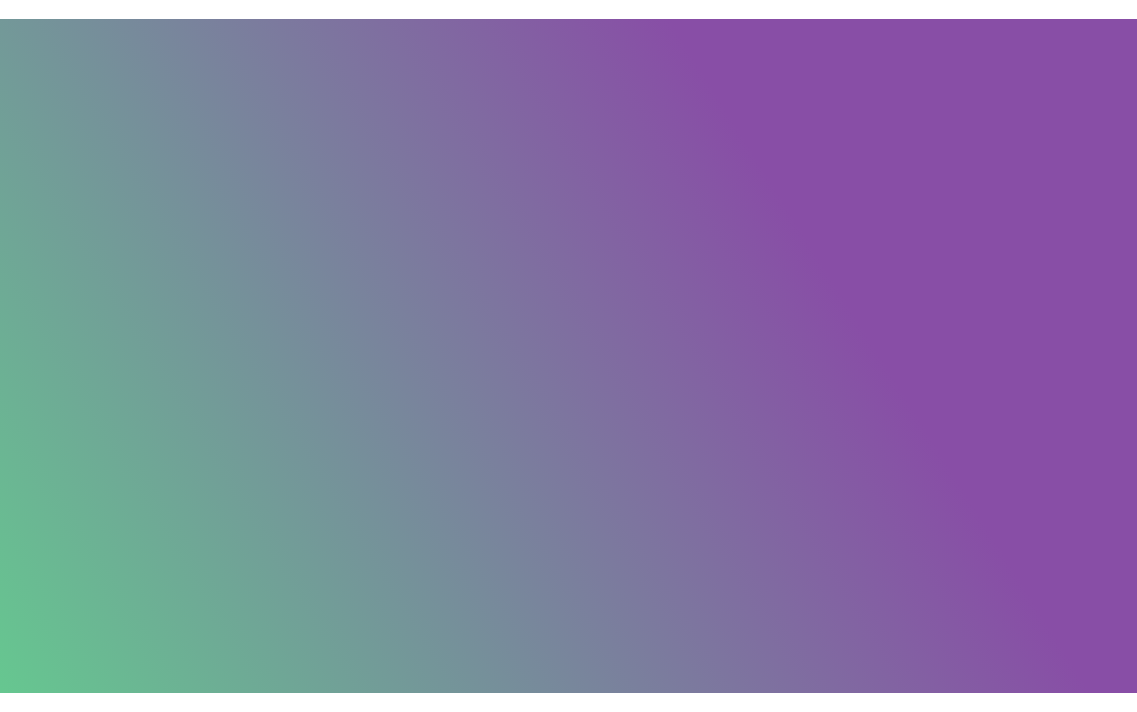 scroll, scrollTop: 0, scrollLeft: 0, axis: both 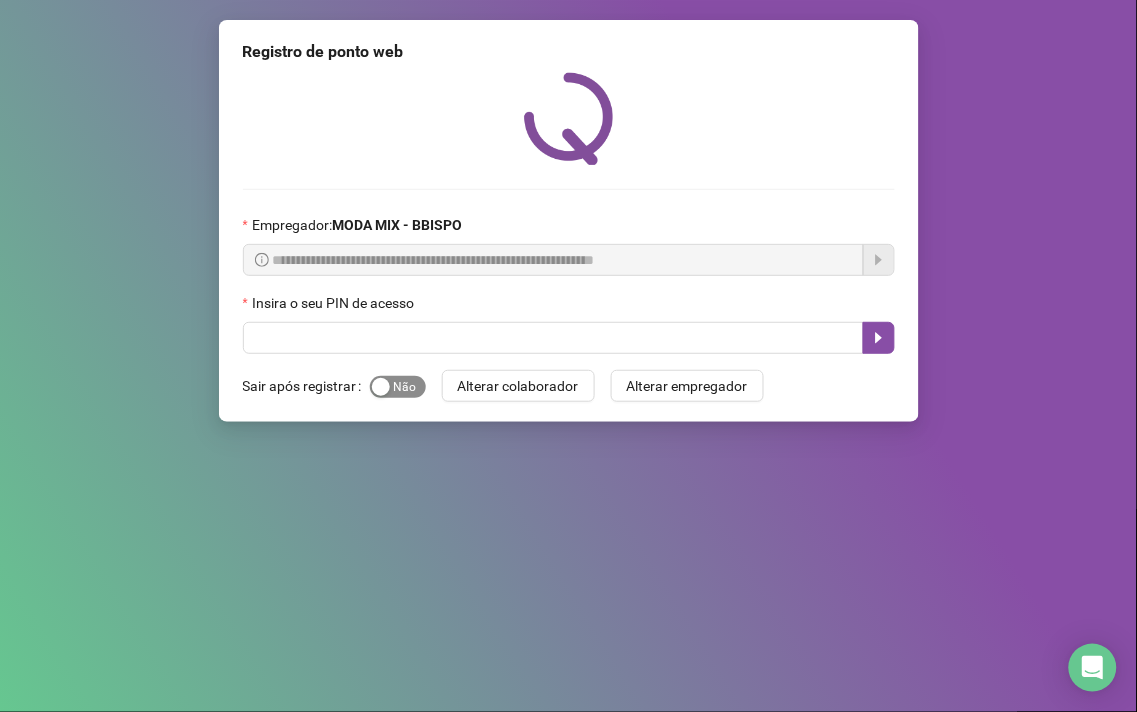 click on "Sim Não" at bounding box center (398, 387) 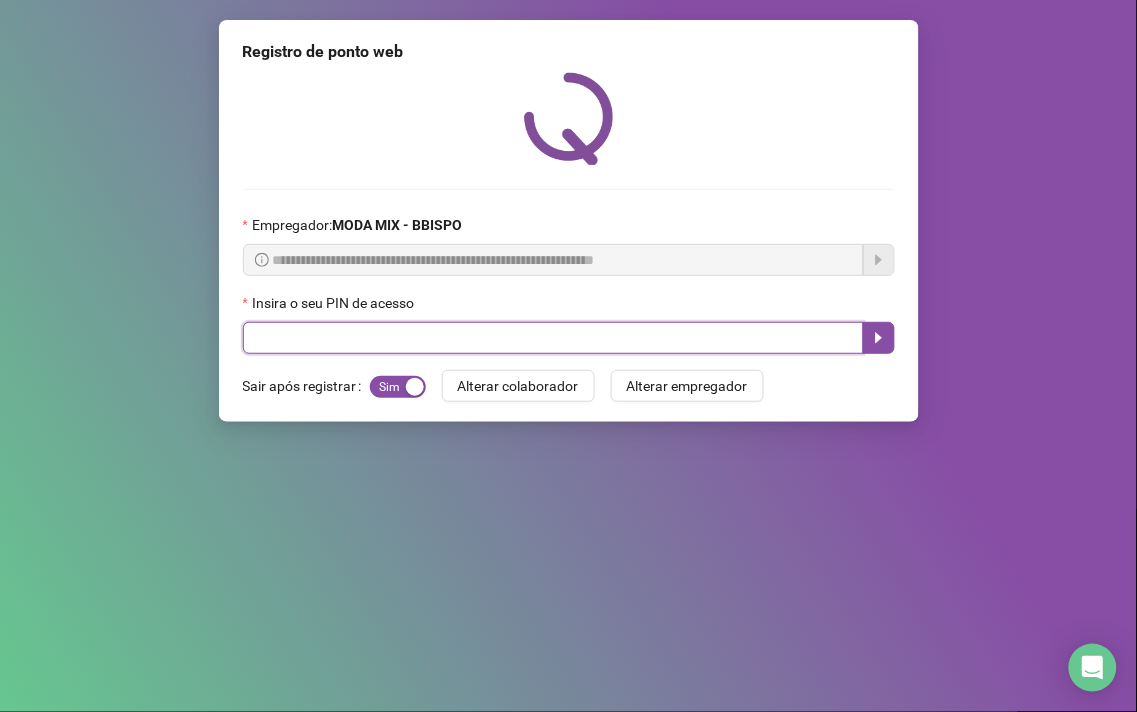 click at bounding box center (553, 338) 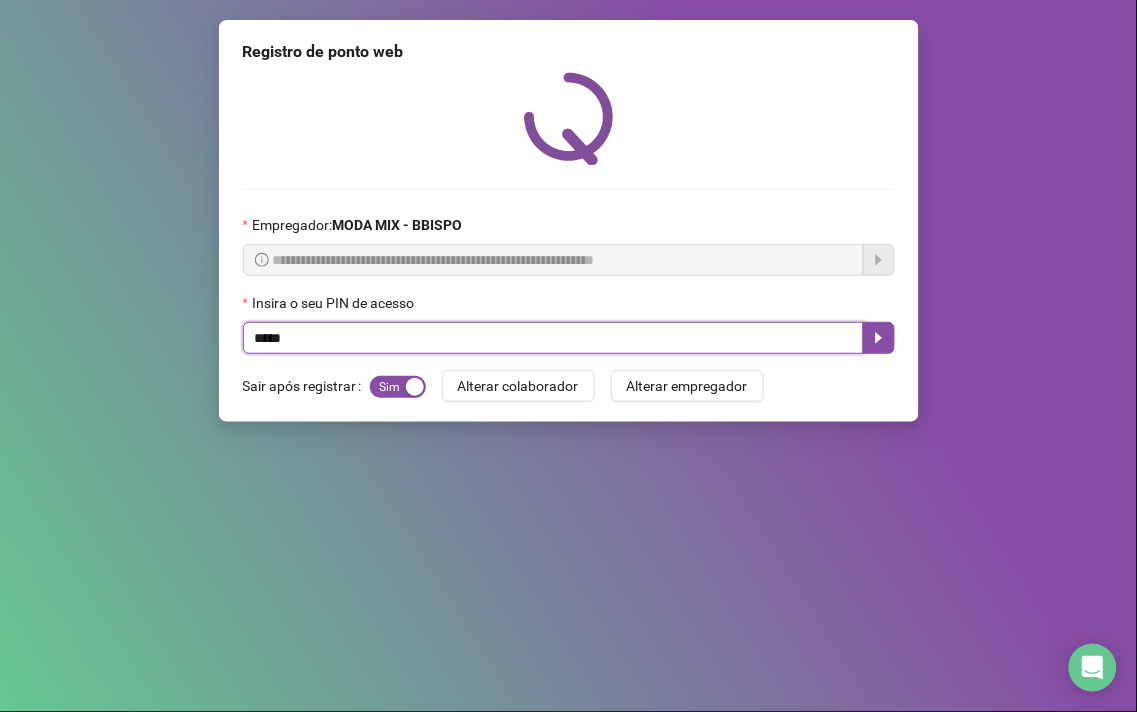 type on "*****" 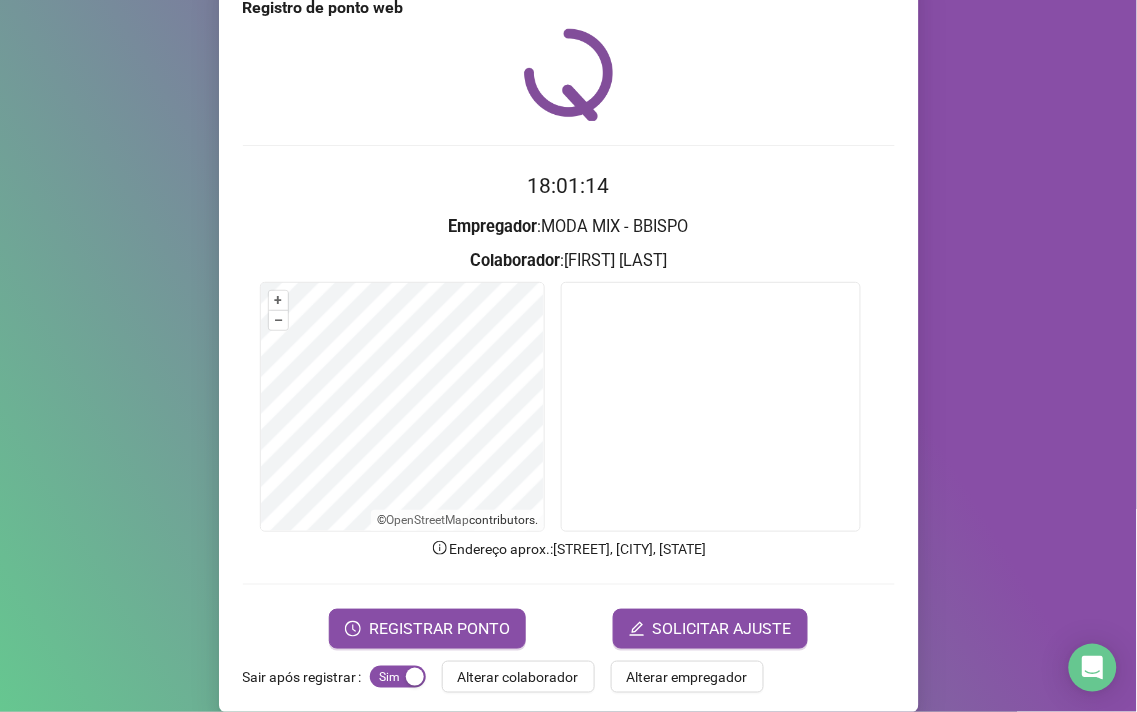 scroll, scrollTop: 67, scrollLeft: 0, axis: vertical 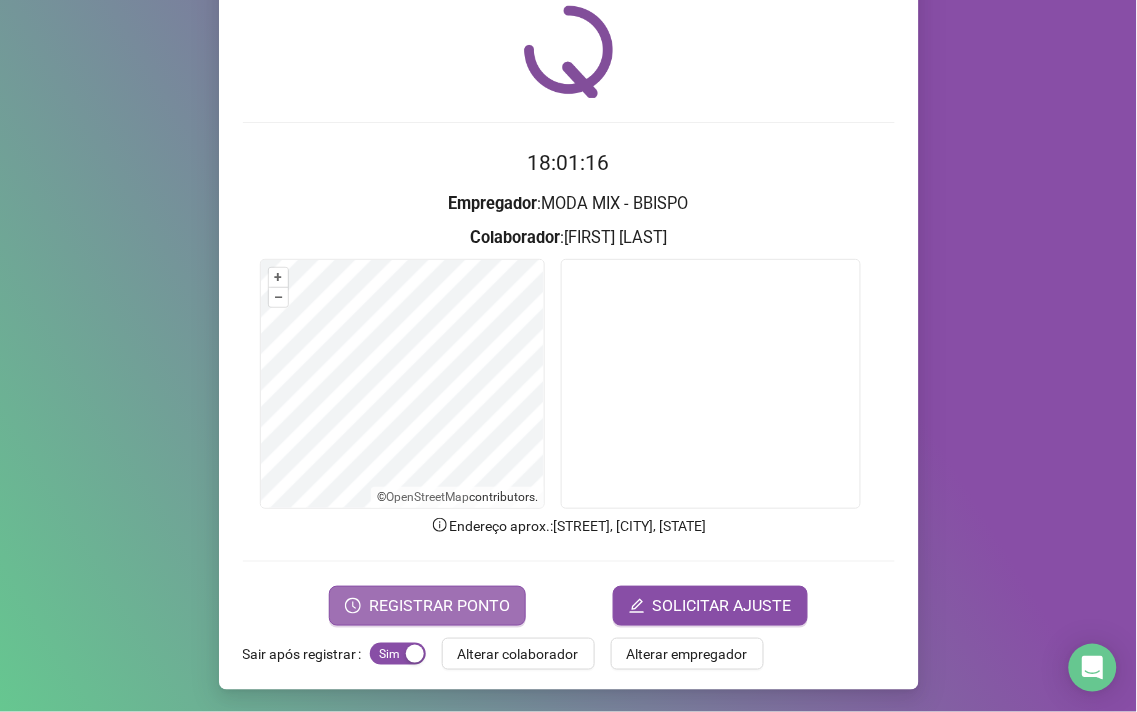 click on "REGISTRAR PONTO" at bounding box center [439, 606] 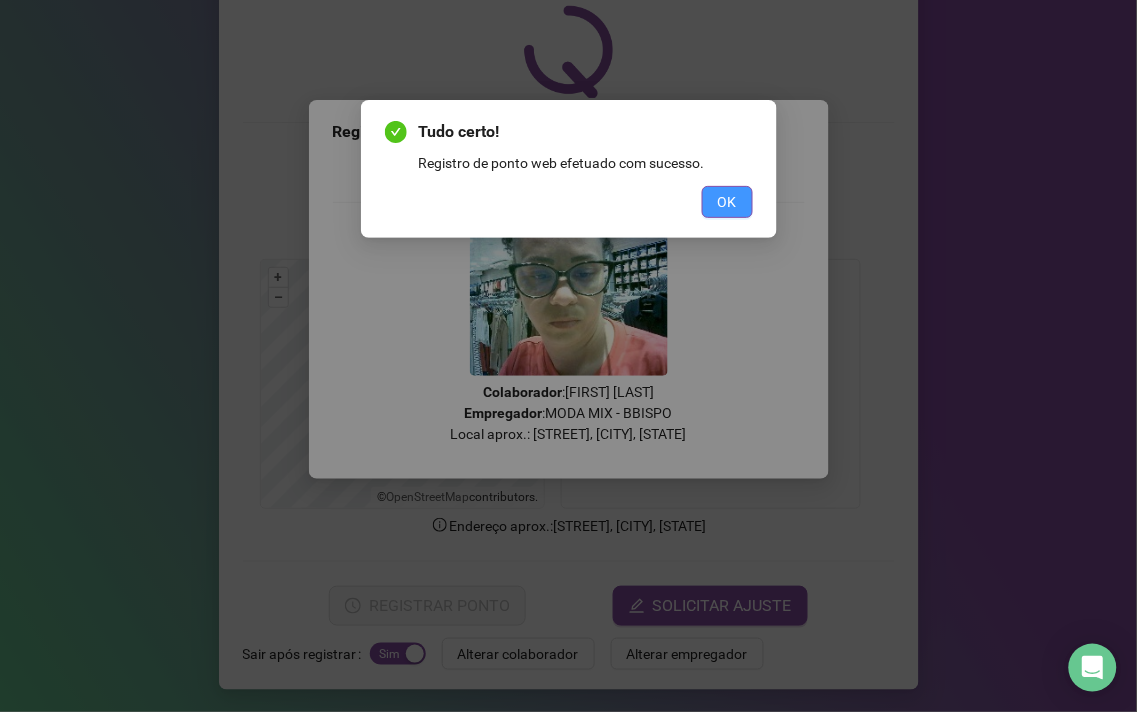click on "OK" at bounding box center [727, 202] 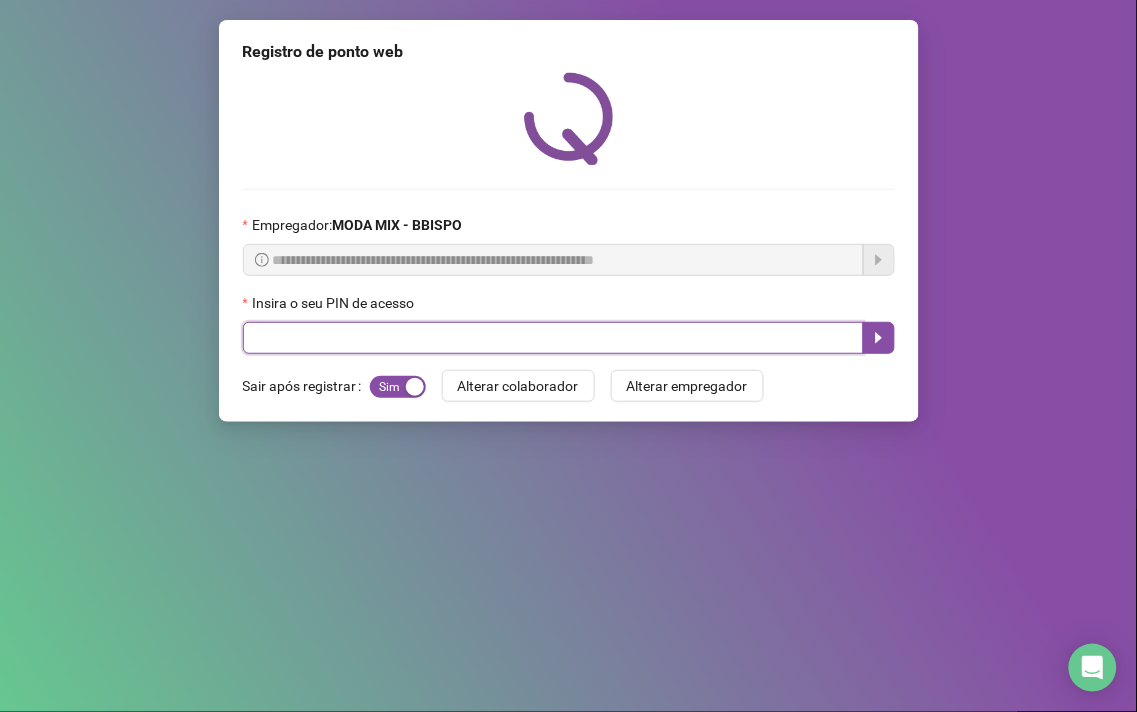 click at bounding box center [553, 338] 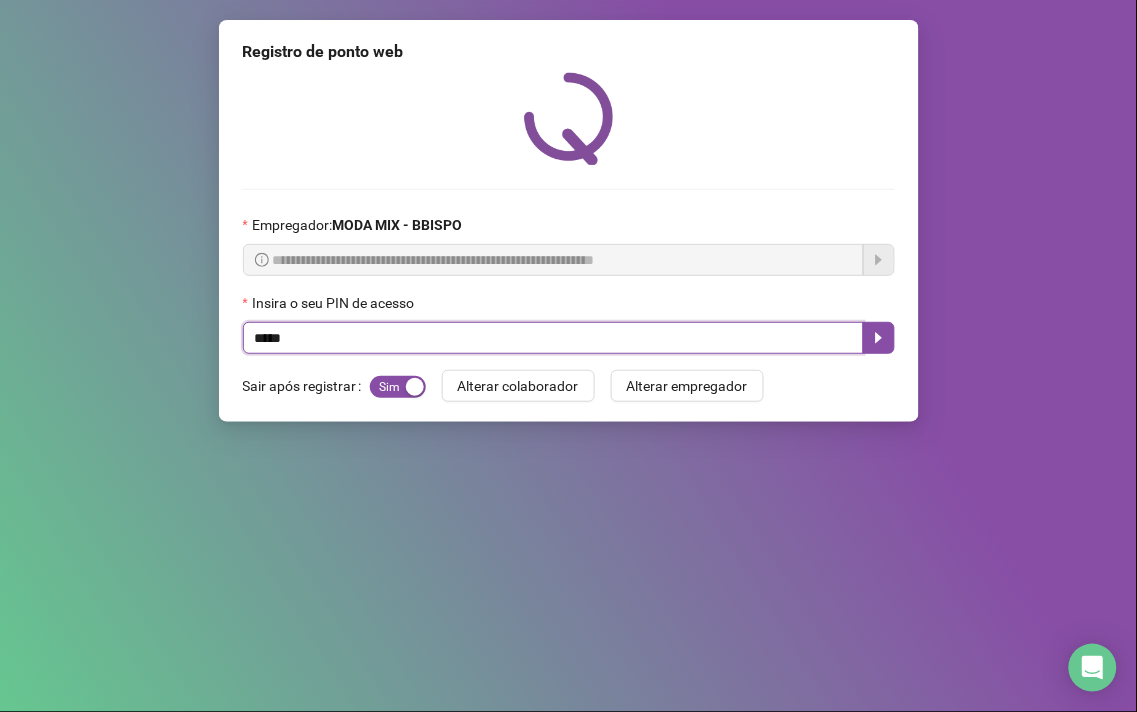 type on "*****" 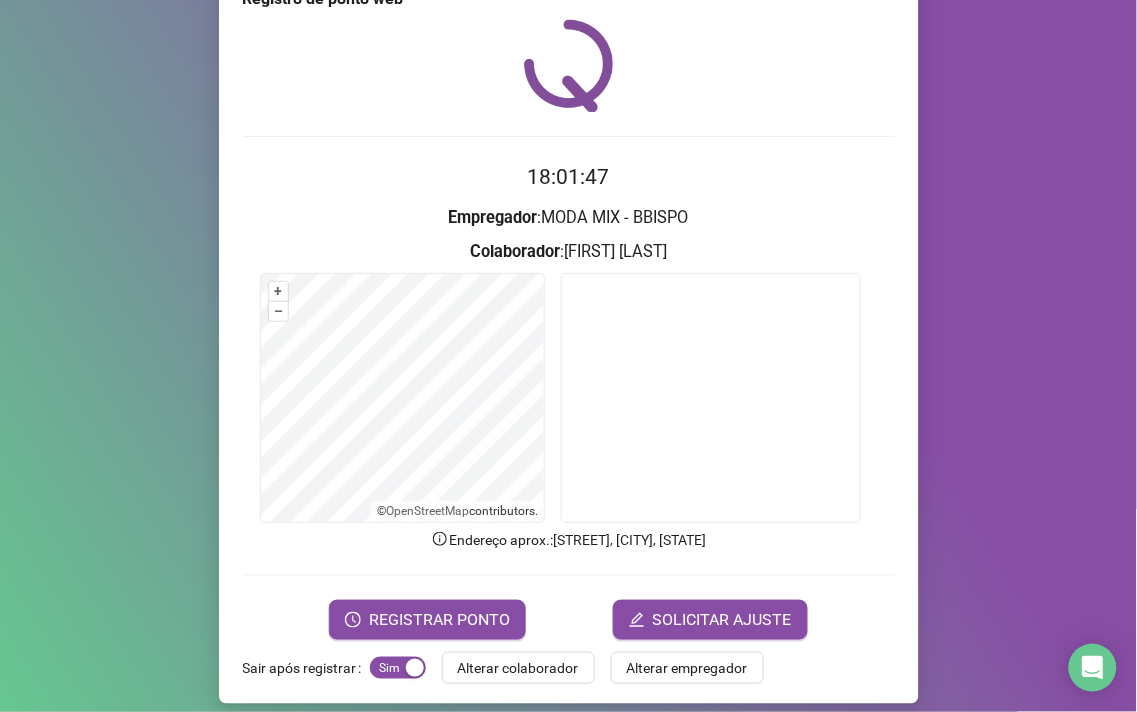 scroll, scrollTop: 67, scrollLeft: 0, axis: vertical 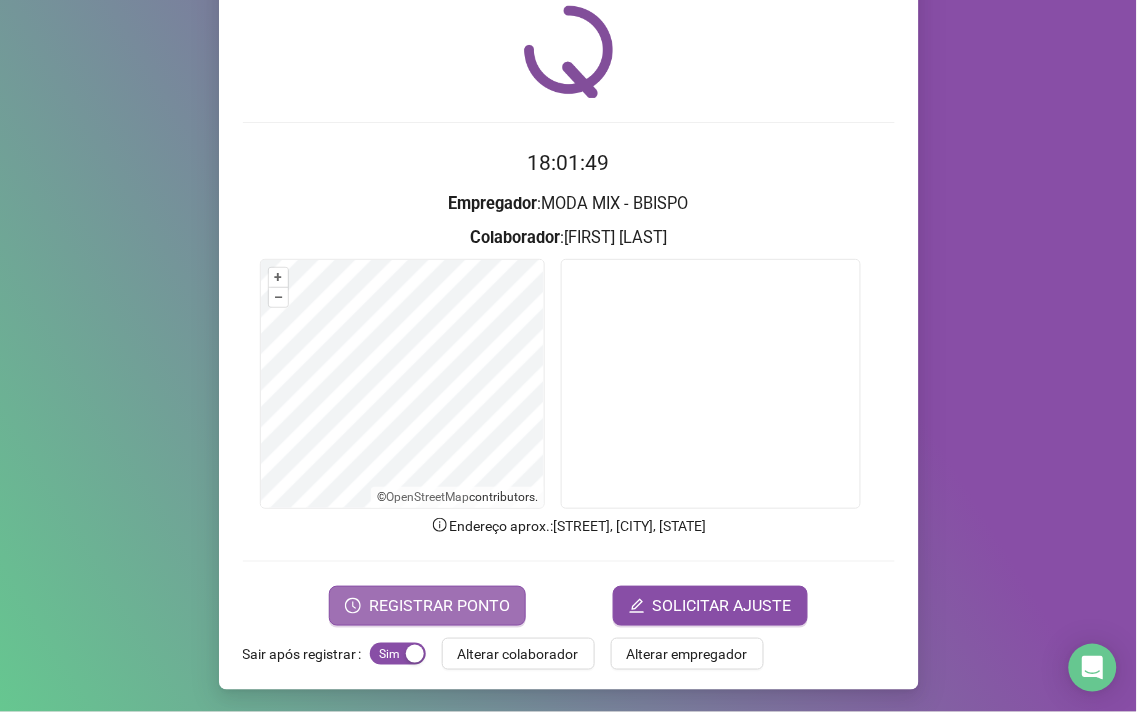 click on "REGISTRAR PONTO" at bounding box center (439, 606) 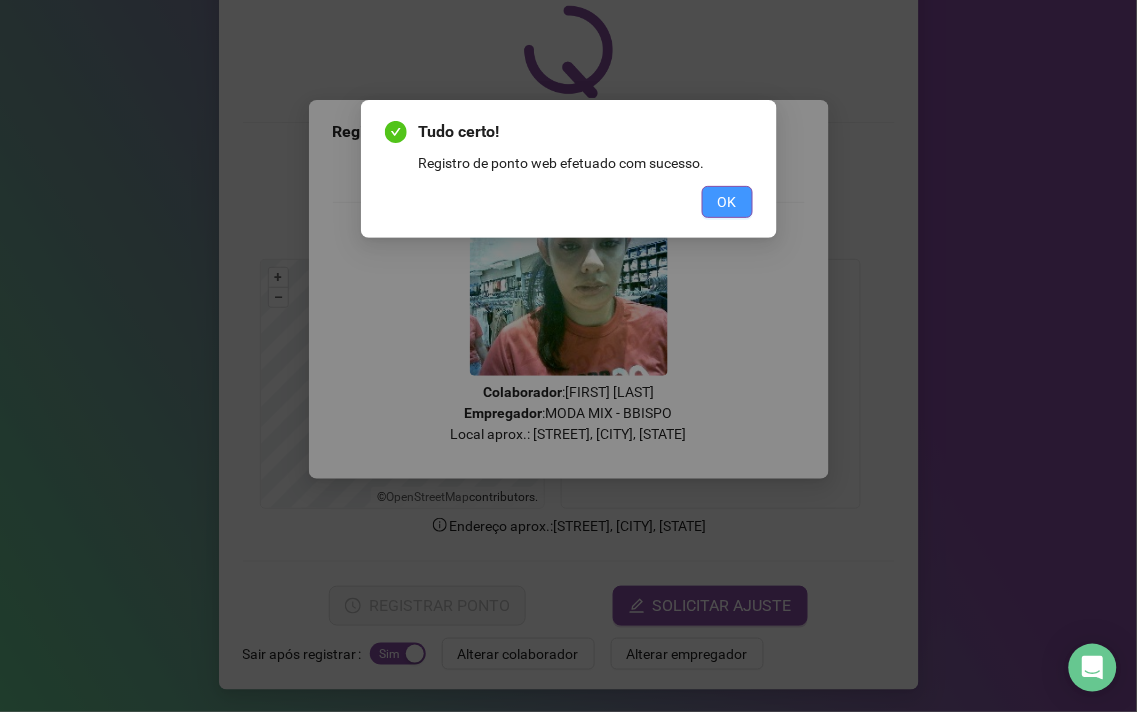 click on "OK" at bounding box center (727, 202) 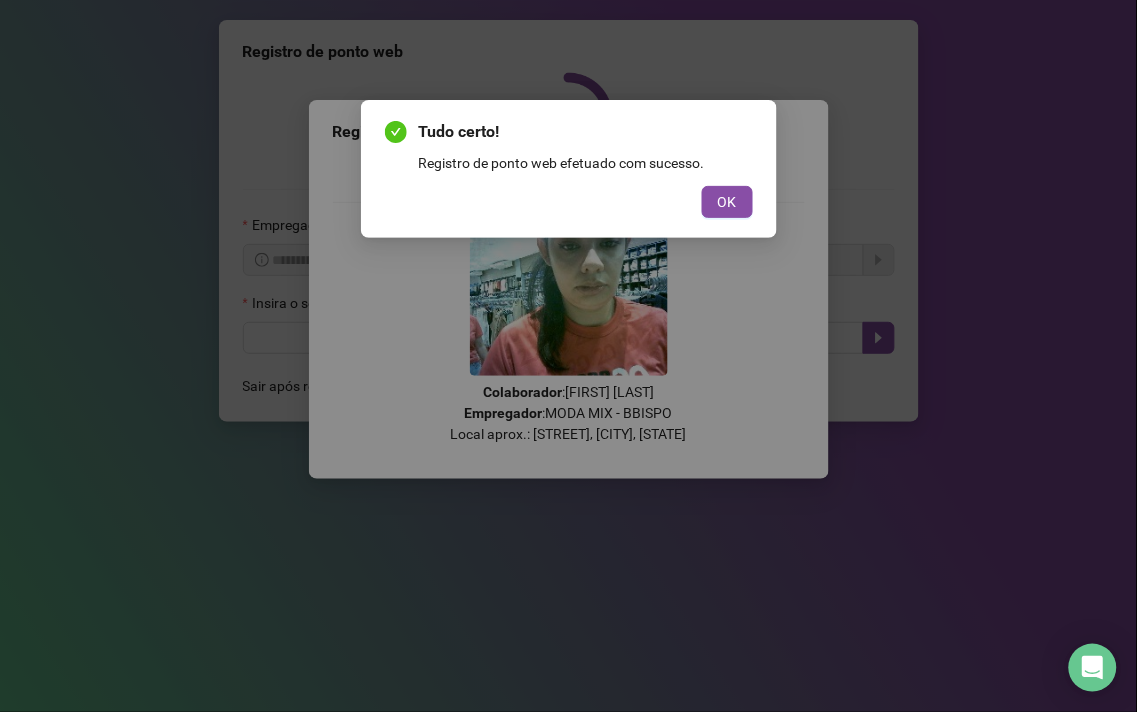 scroll, scrollTop: 0, scrollLeft: 0, axis: both 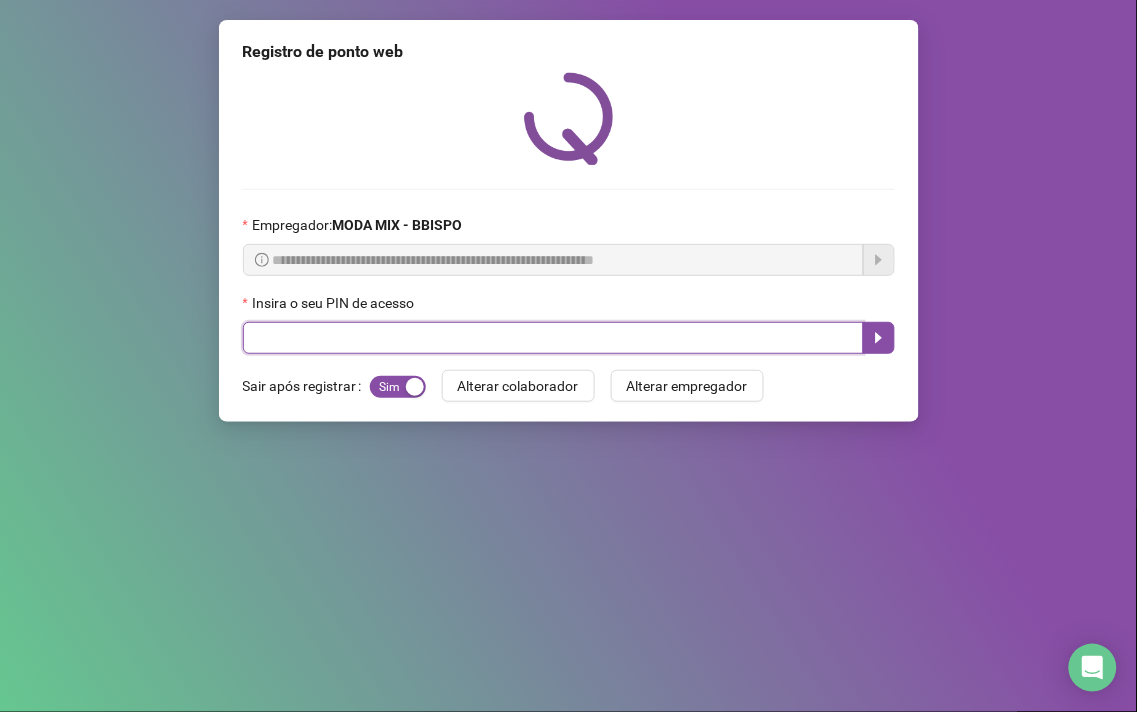click at bounding box center [553, 338] 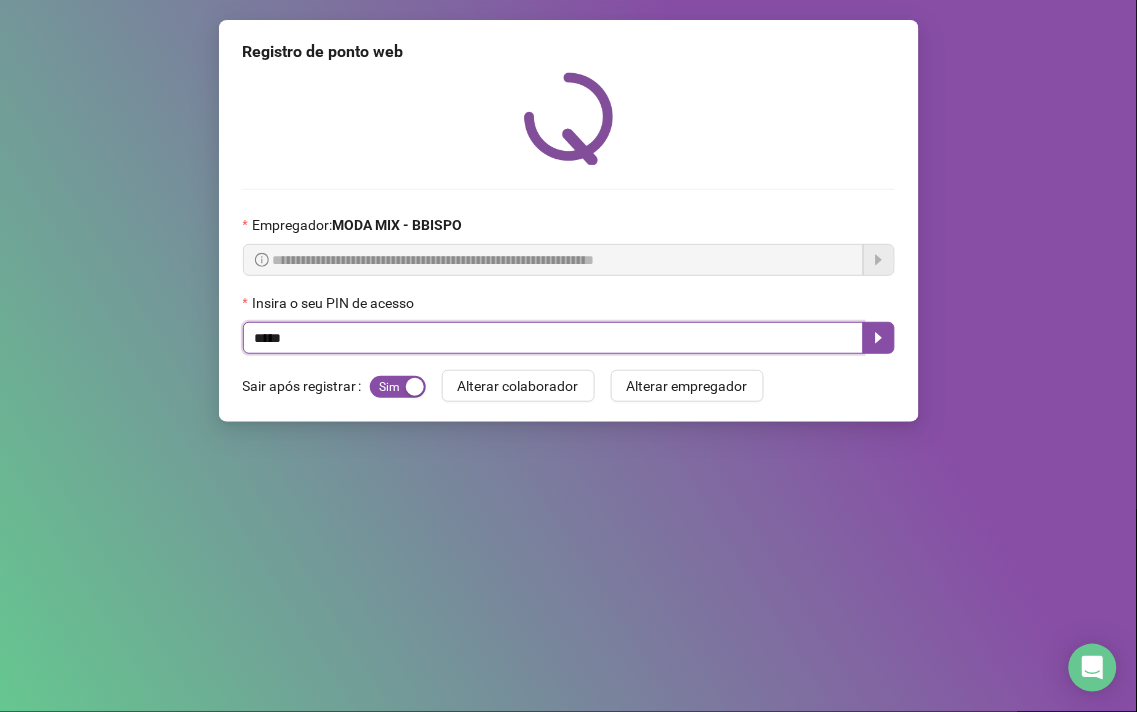 type on "*****" 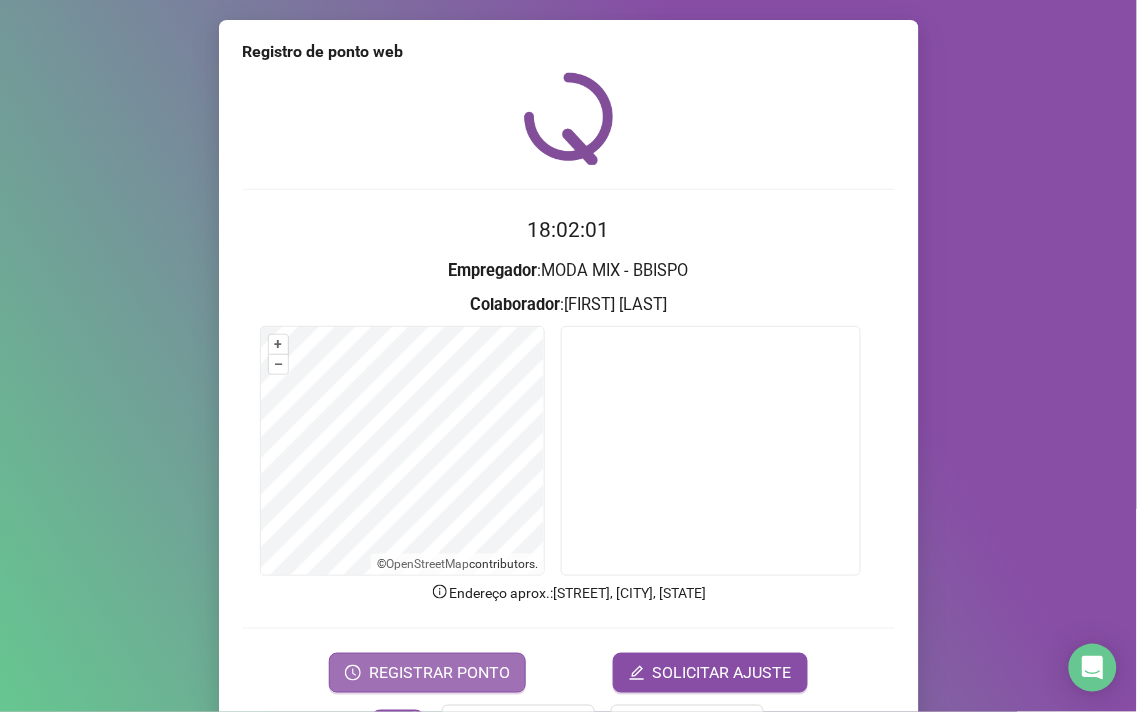 click on "REGISTRAR PONTO" at bounding box center (439, 673) 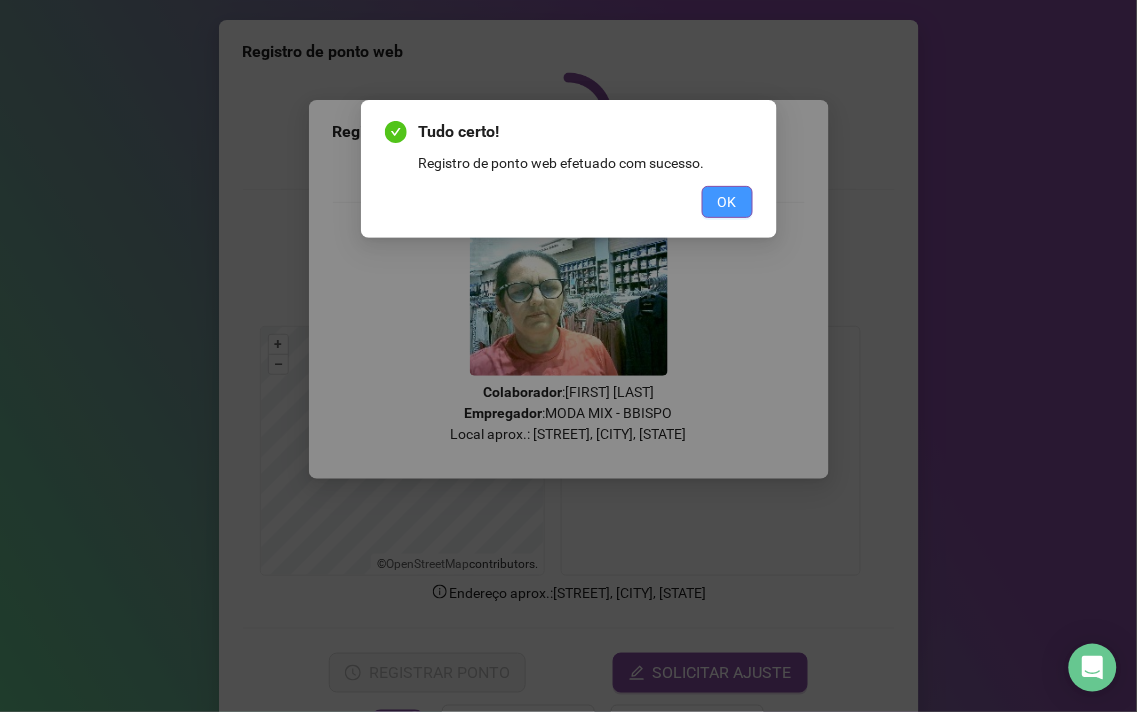 click on "OK" at bounding box center (727, 202) 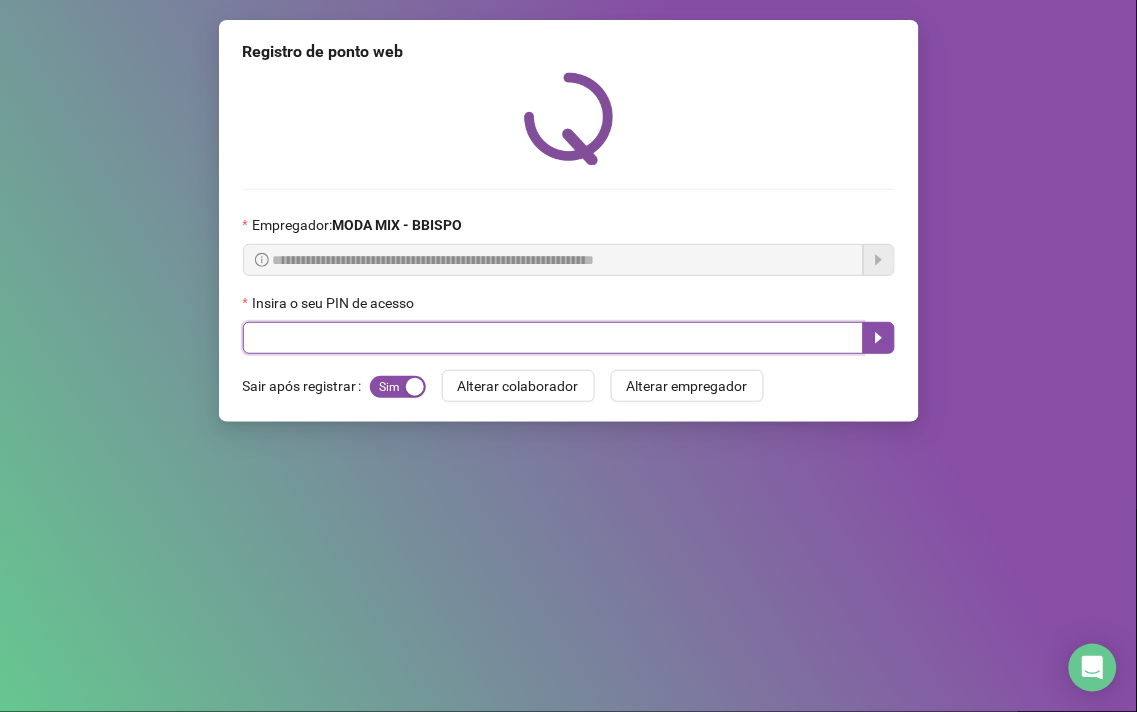 click at bounding box center (553, 338) 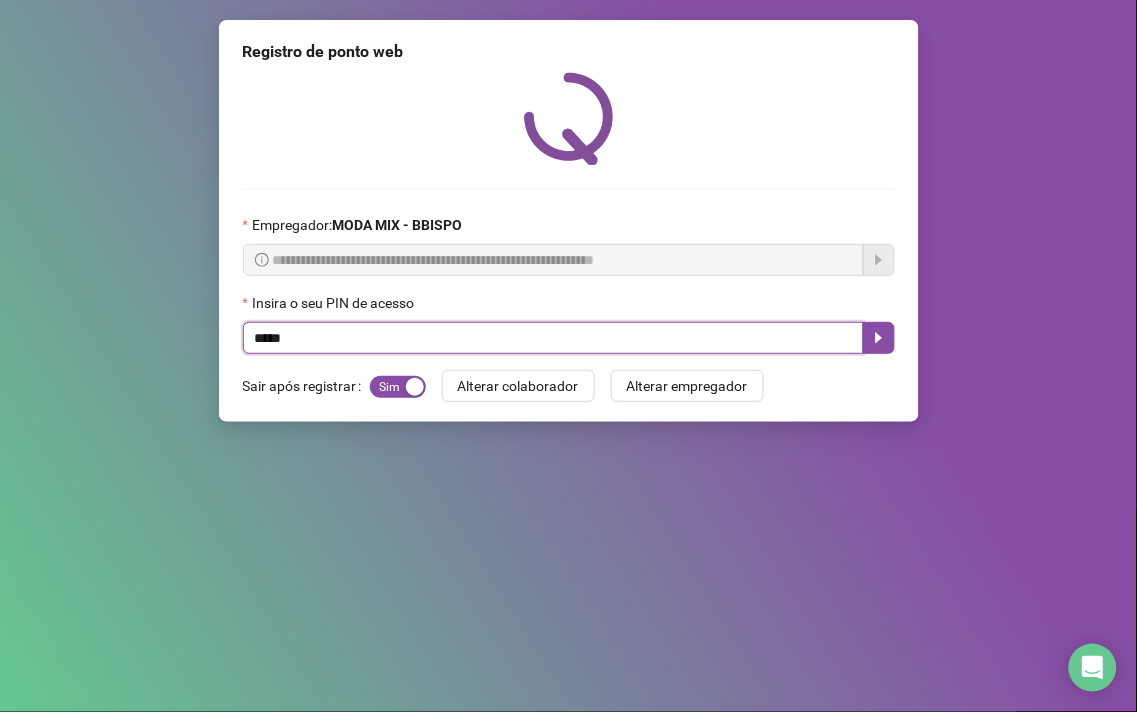 type on "*****" 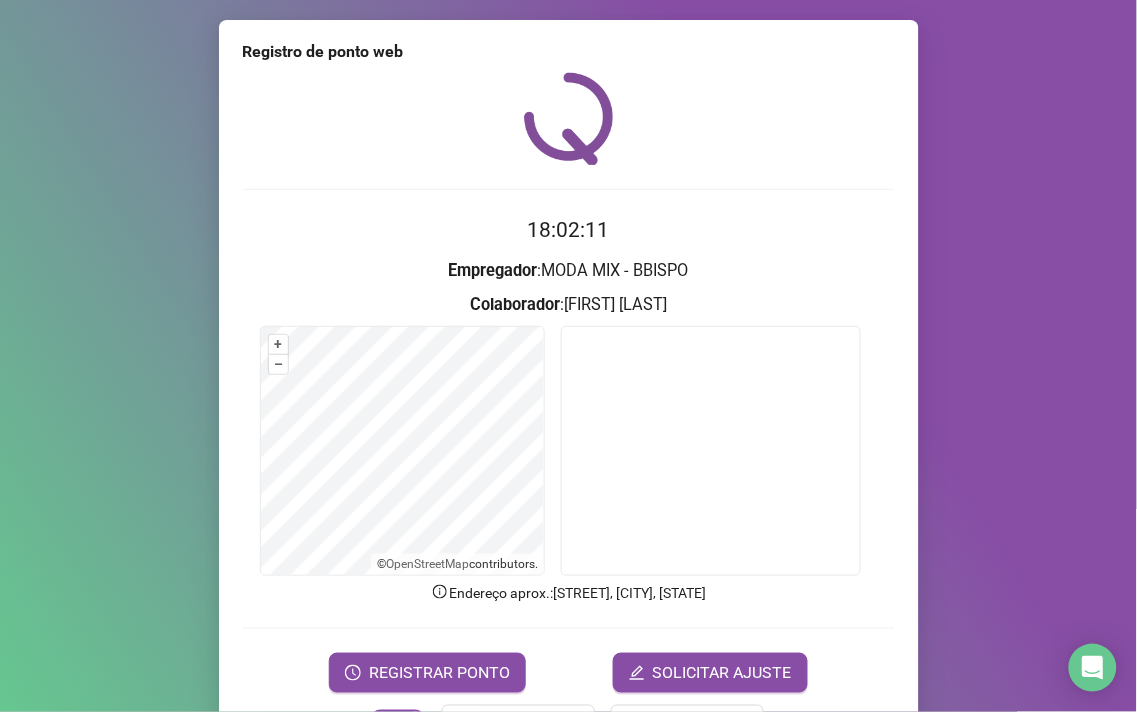 click on "REGISTRAR PONTO SOLICITAR AJUSTE" at bounding box center (569, 673) 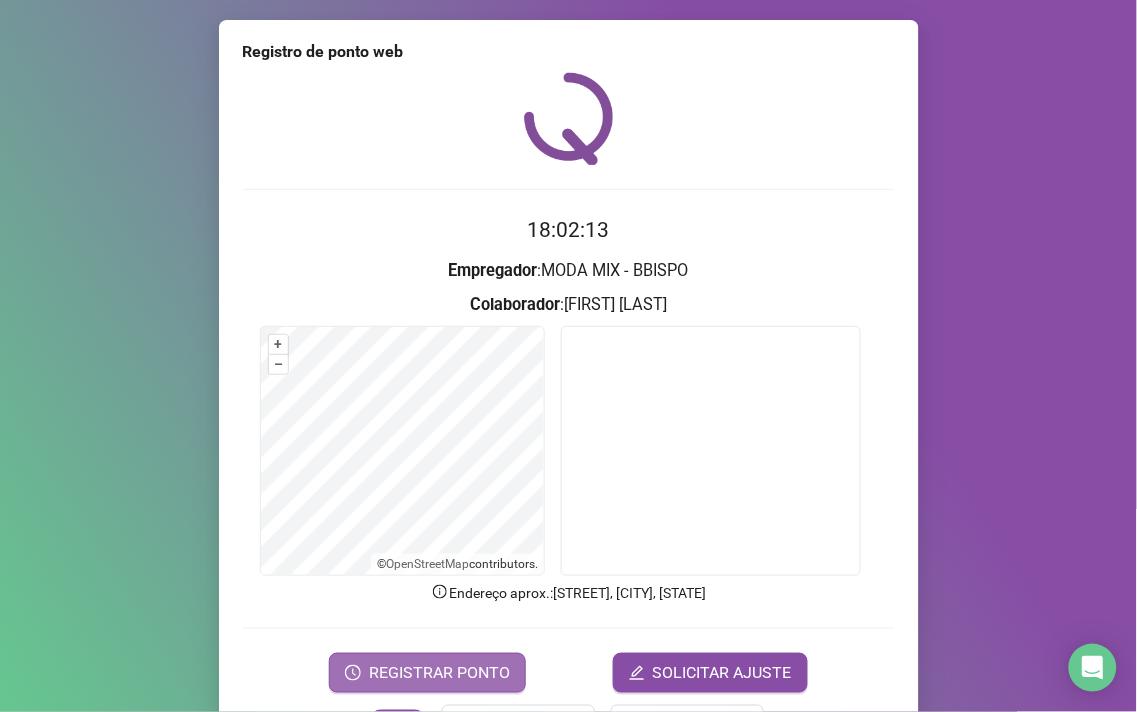 click on "REGISTRAR PONTO" at bounding box center [439, 673] 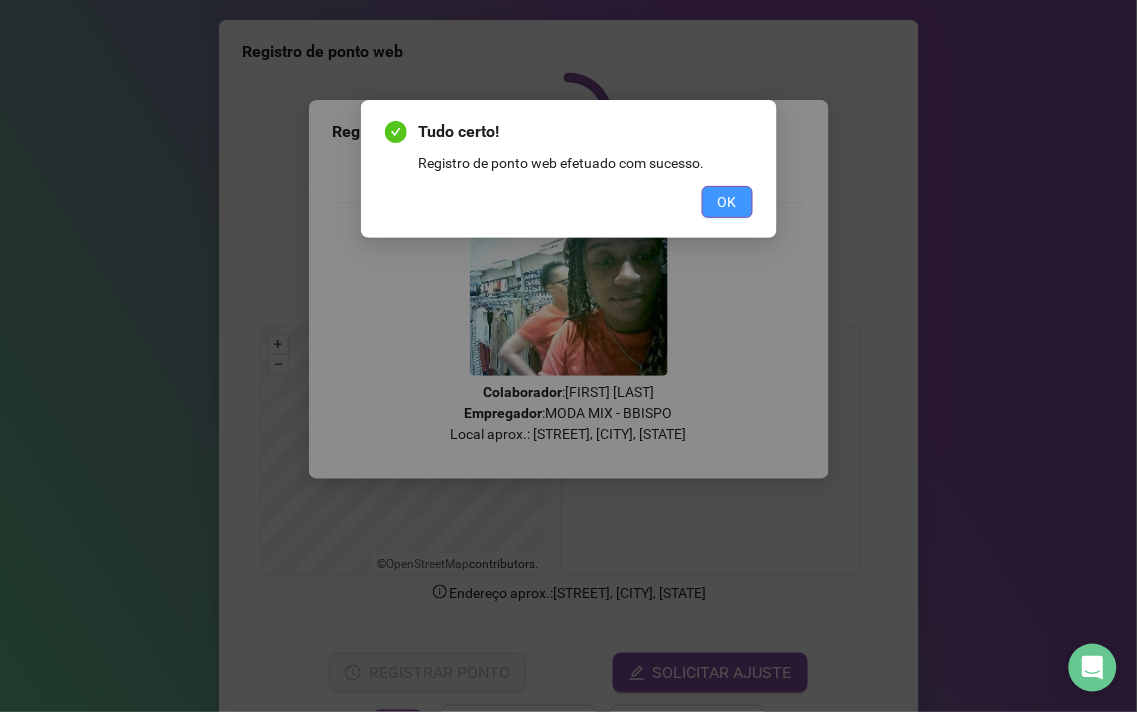 click on "OK" at bounding box center (727, 202) 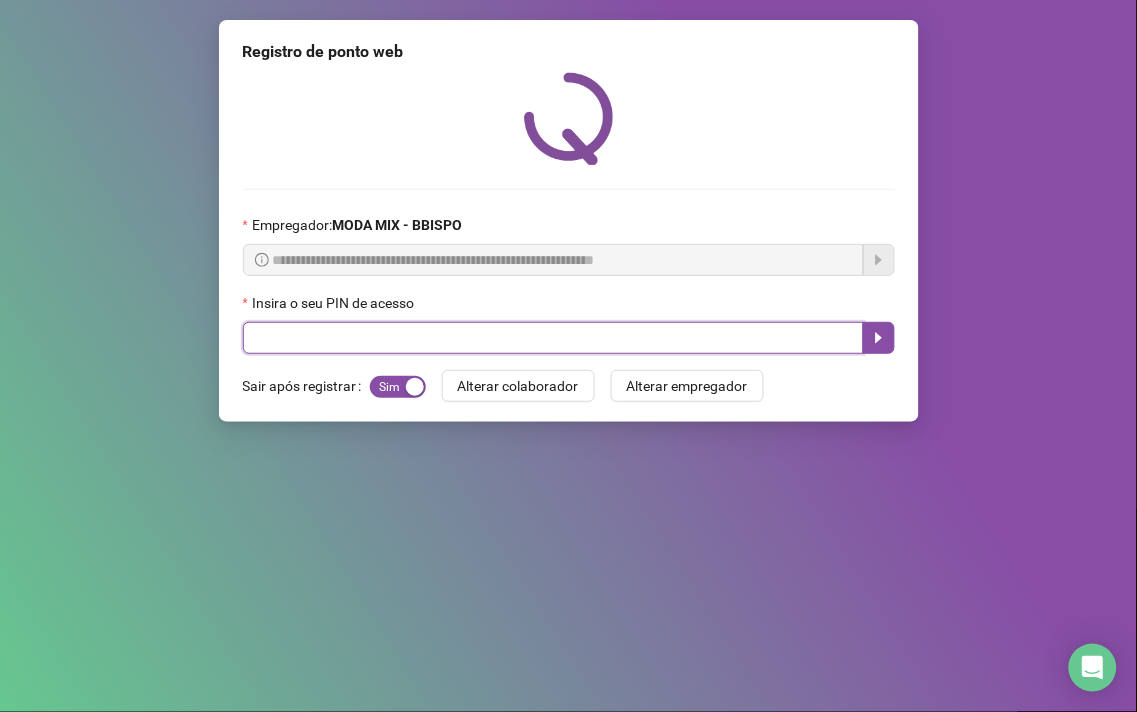 click at bounding box center (553, 338) 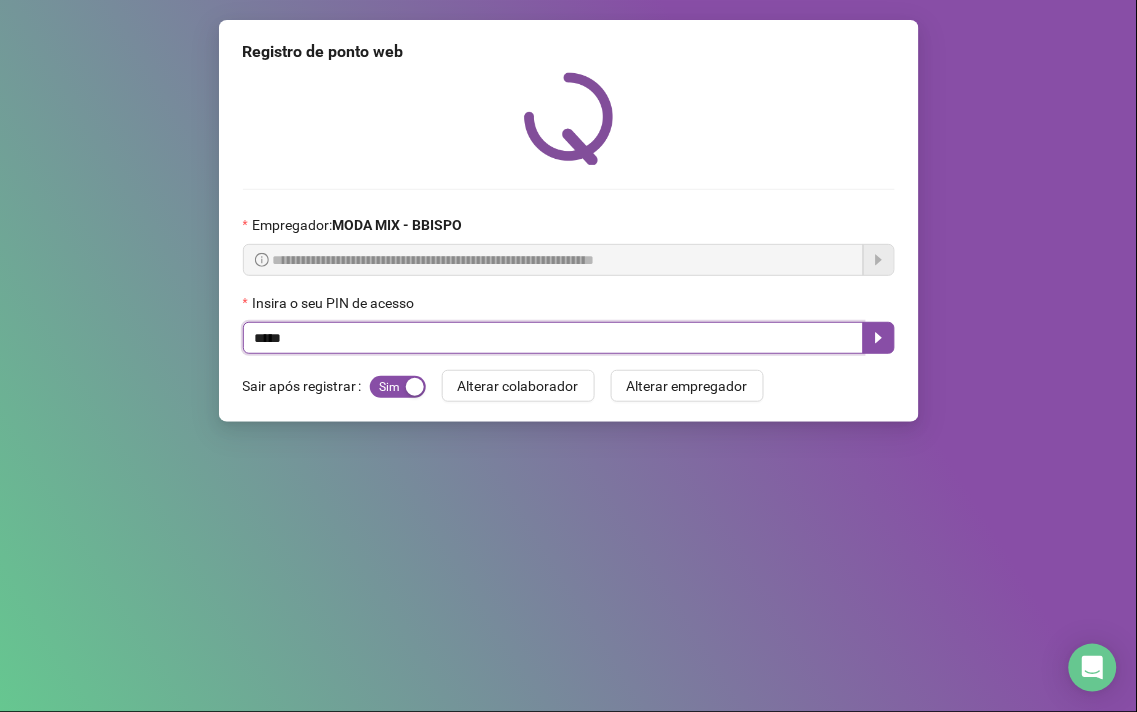 type on "*****" 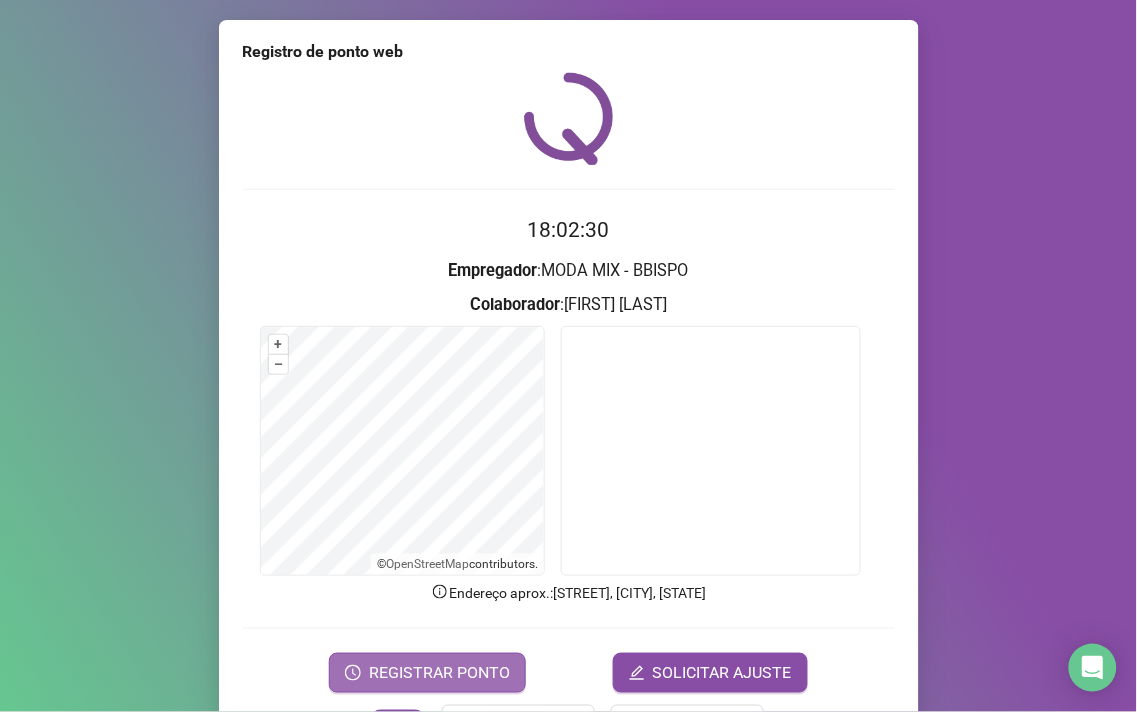 click on "REGISTRAR PONTO" at bounding box center (439, 673) 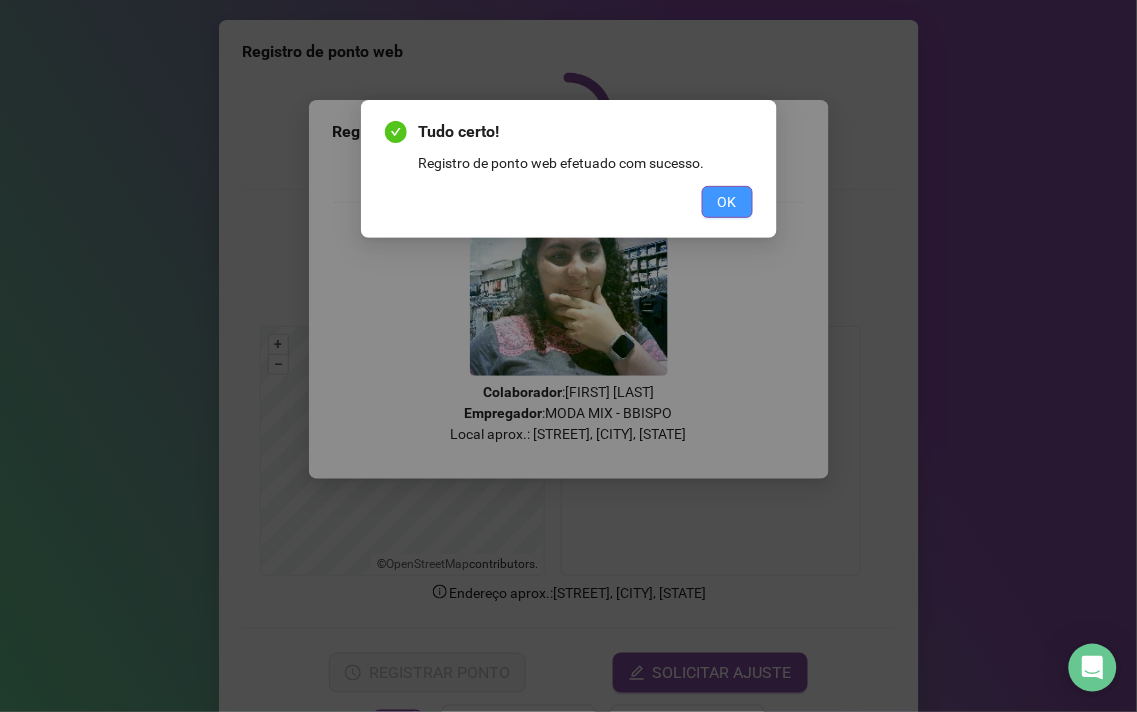 click on "OK" at bounding box center [727, 202] 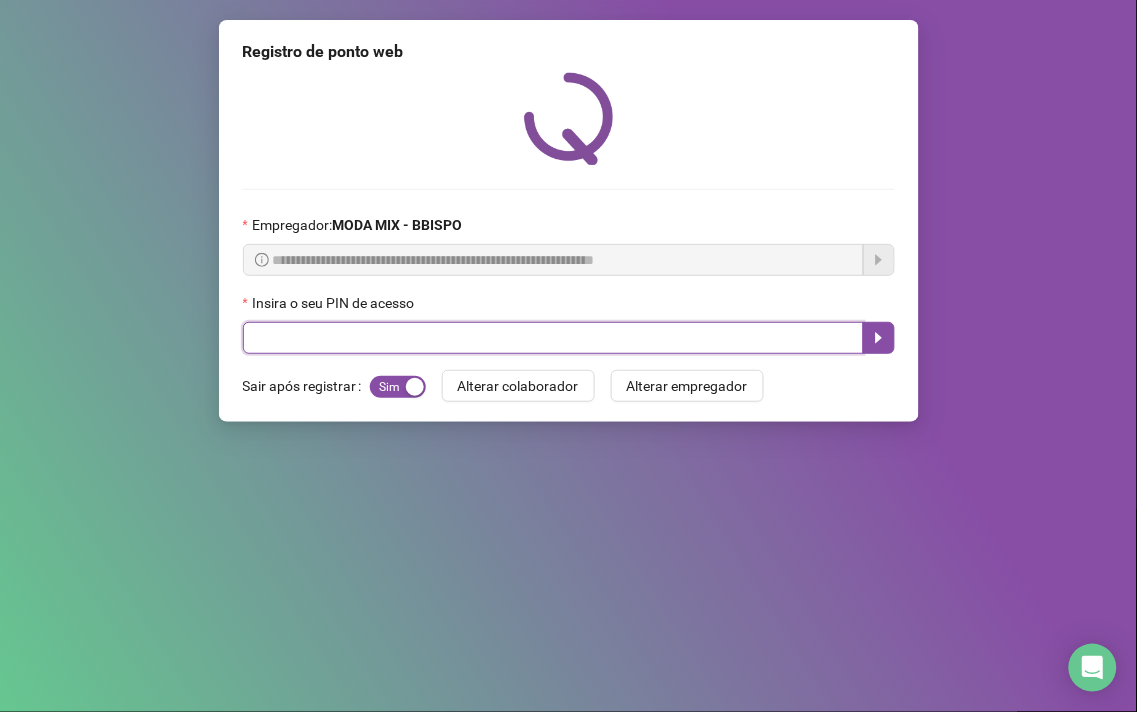 click at bounding box center (553, 338) 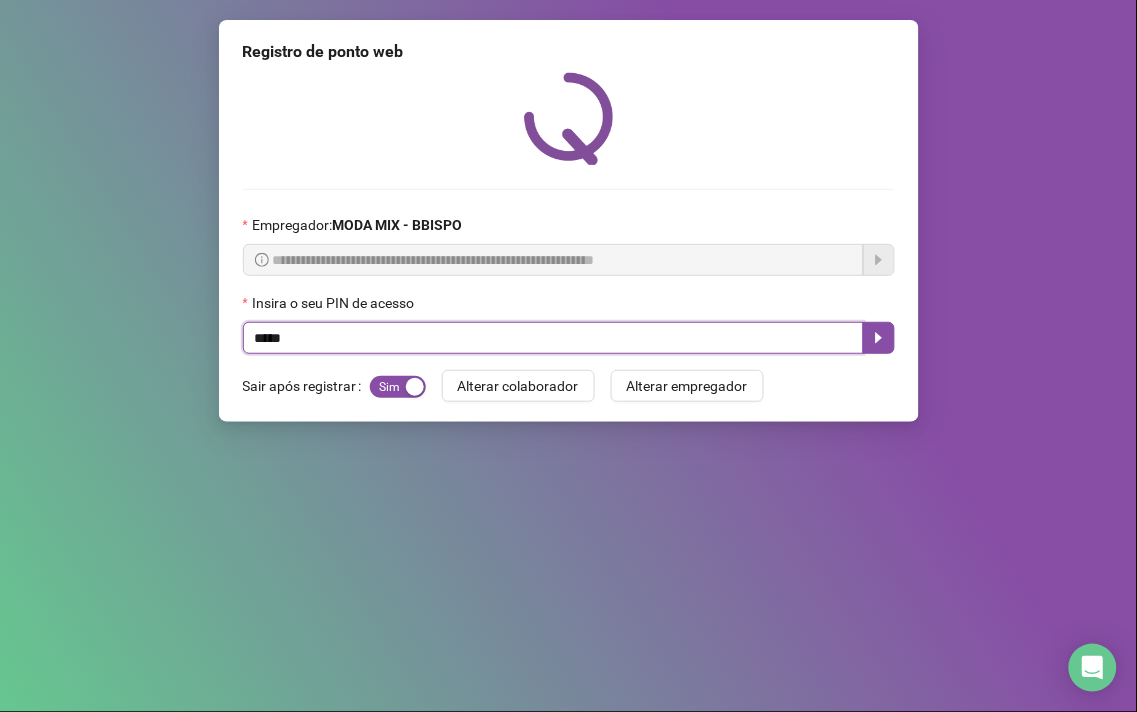type on "*****" 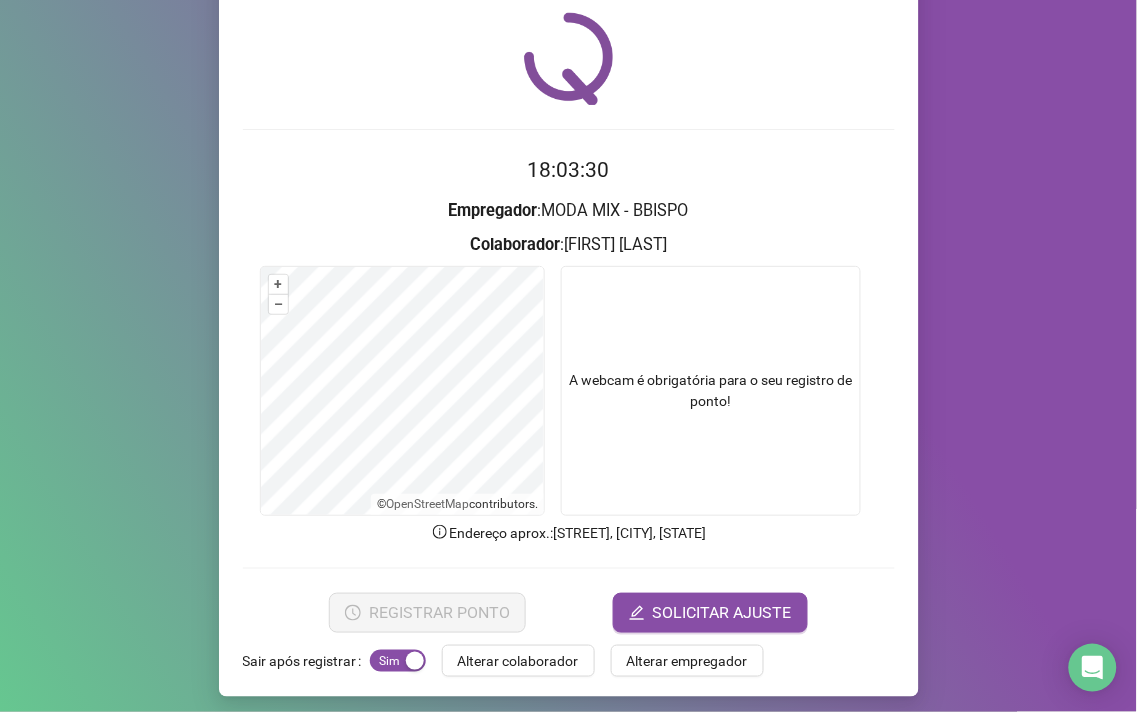 scroll, scrollTop: 67, scrollLeft: 0, axis: vertical 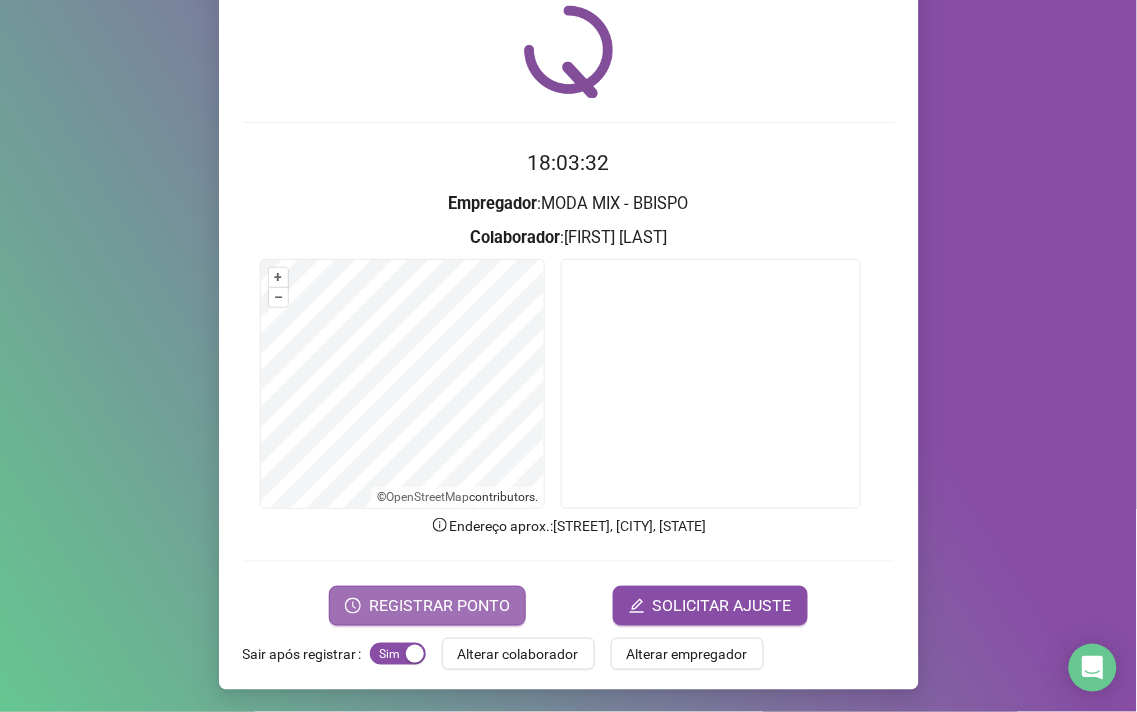 click on "REGISTRAR PONTO" at bounding box center [439, 606] 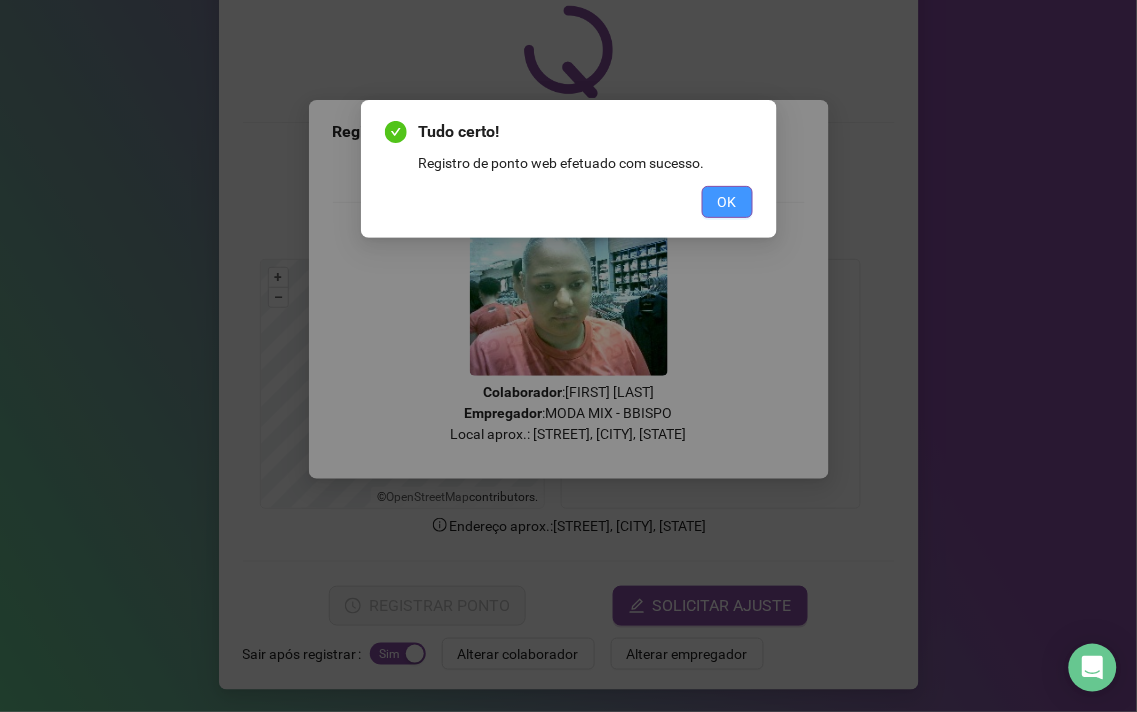 click on "OK" at bounding box center (727, 202) 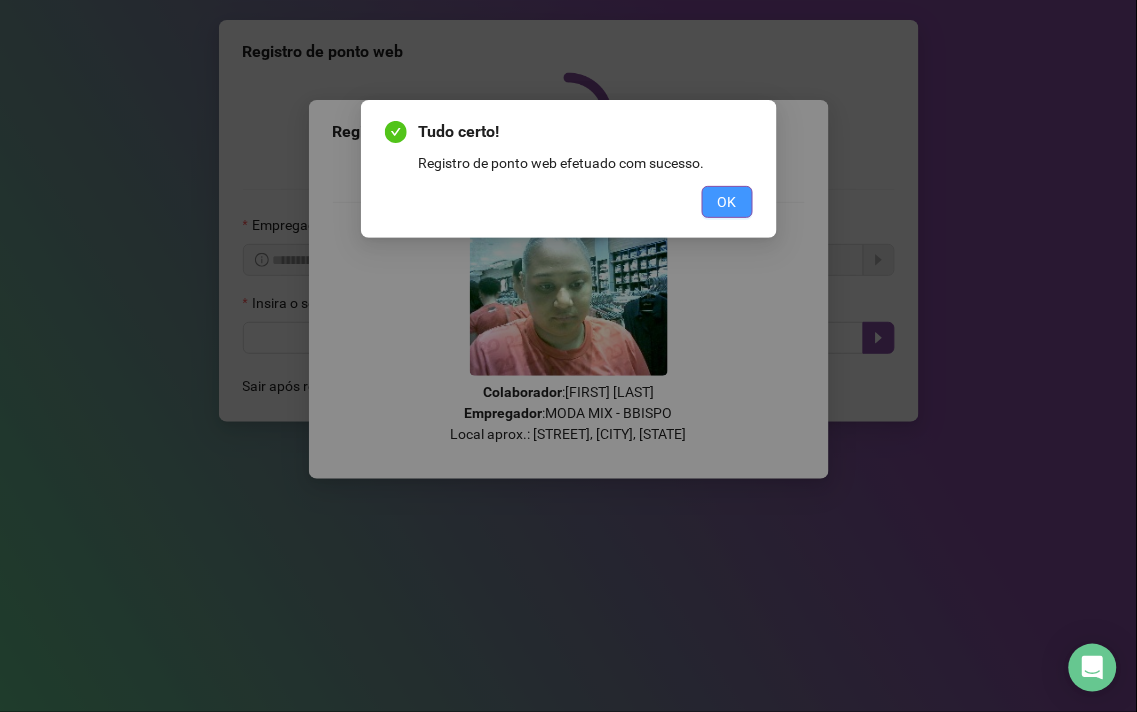 scroll, scrollTop: 0, scrollLeft: 0, axis: both 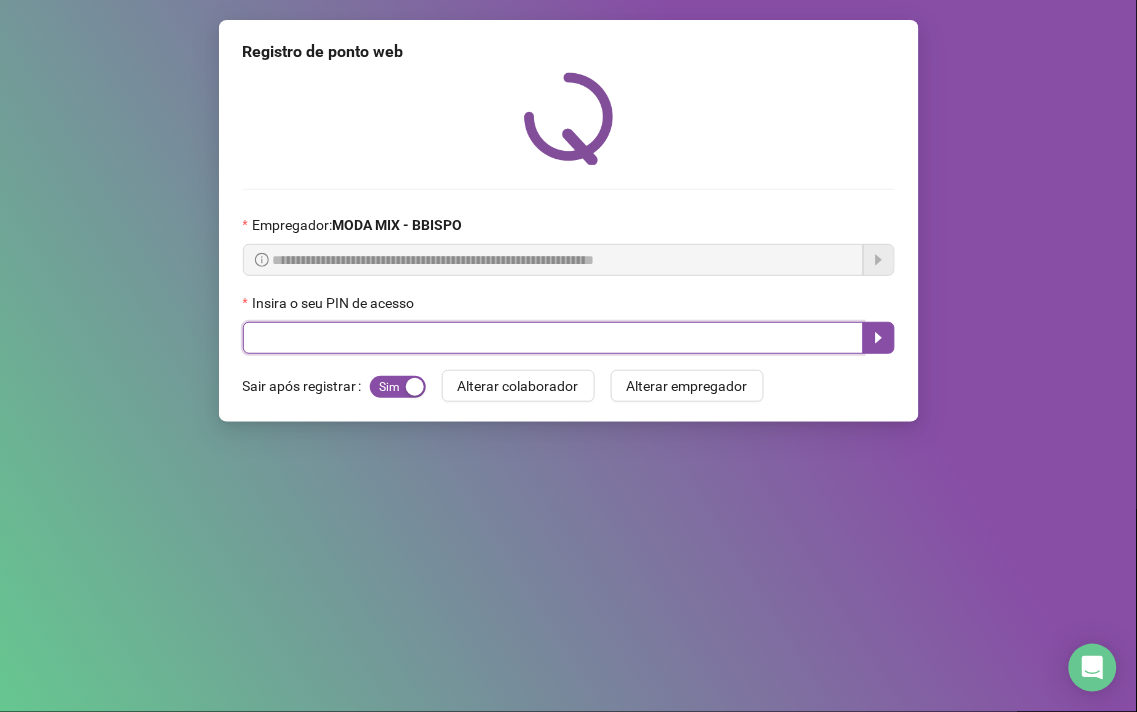 click at bounding box center [553, 338] 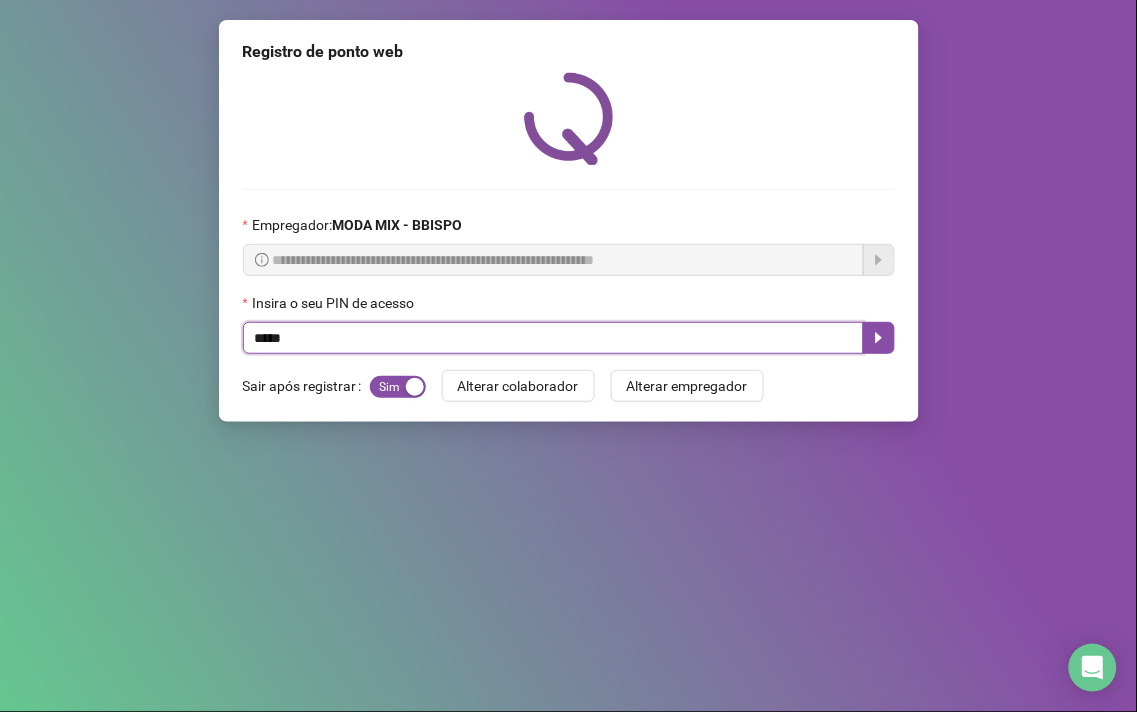 type on "*****" 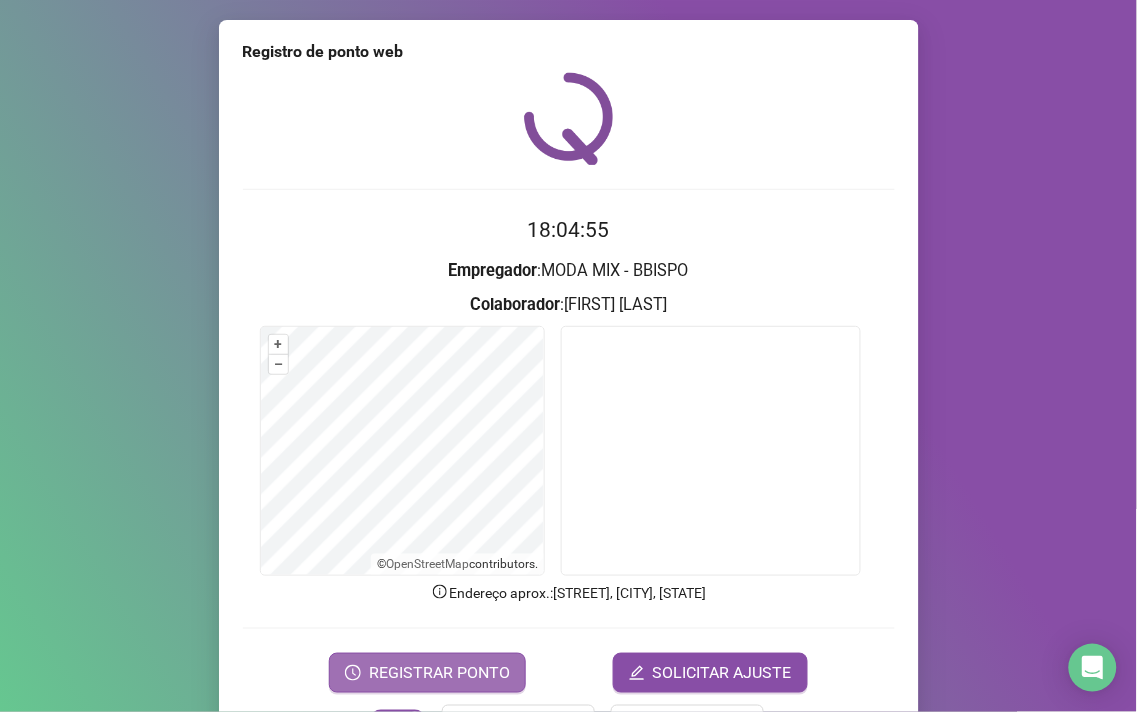 click on "REGISTRAR PONTO" at bounding box center [439, 673] 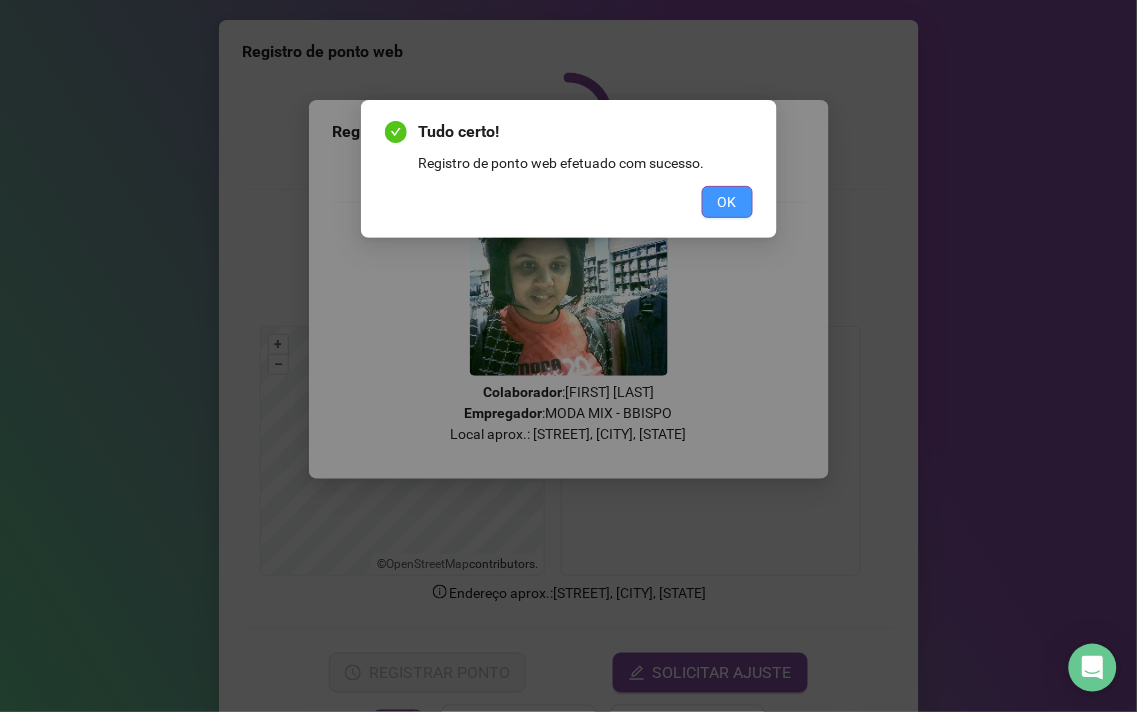 click on "OK" at bounding box center [727, 202] 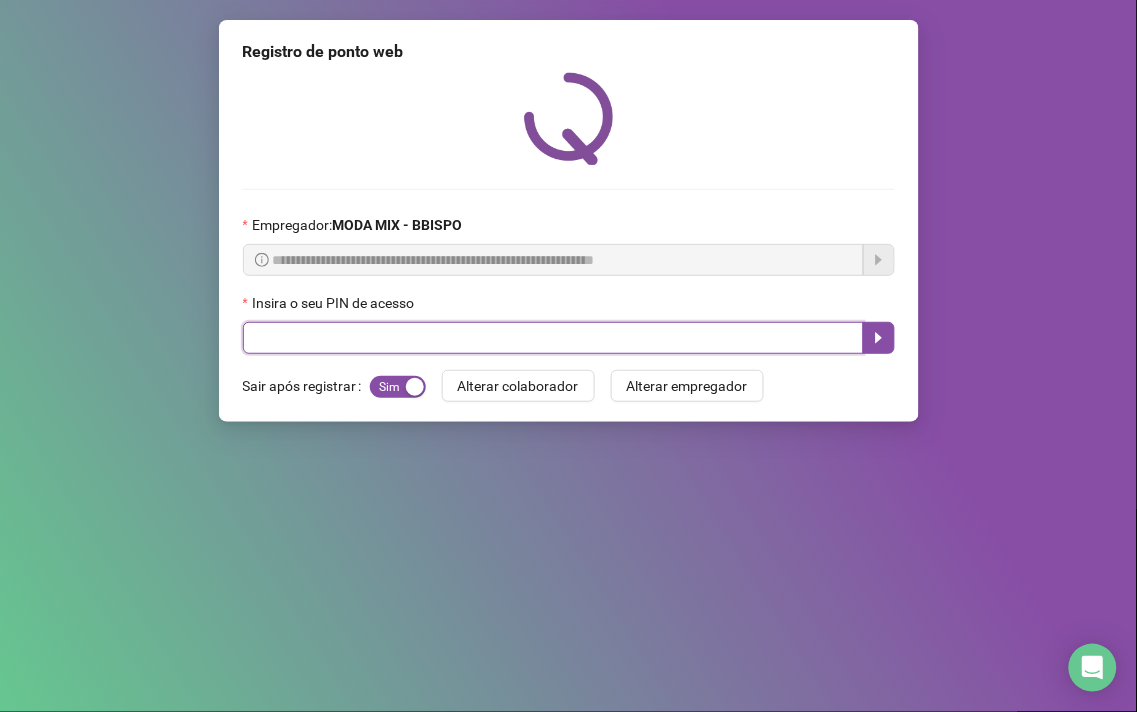 click at bounding box center (553, 338) 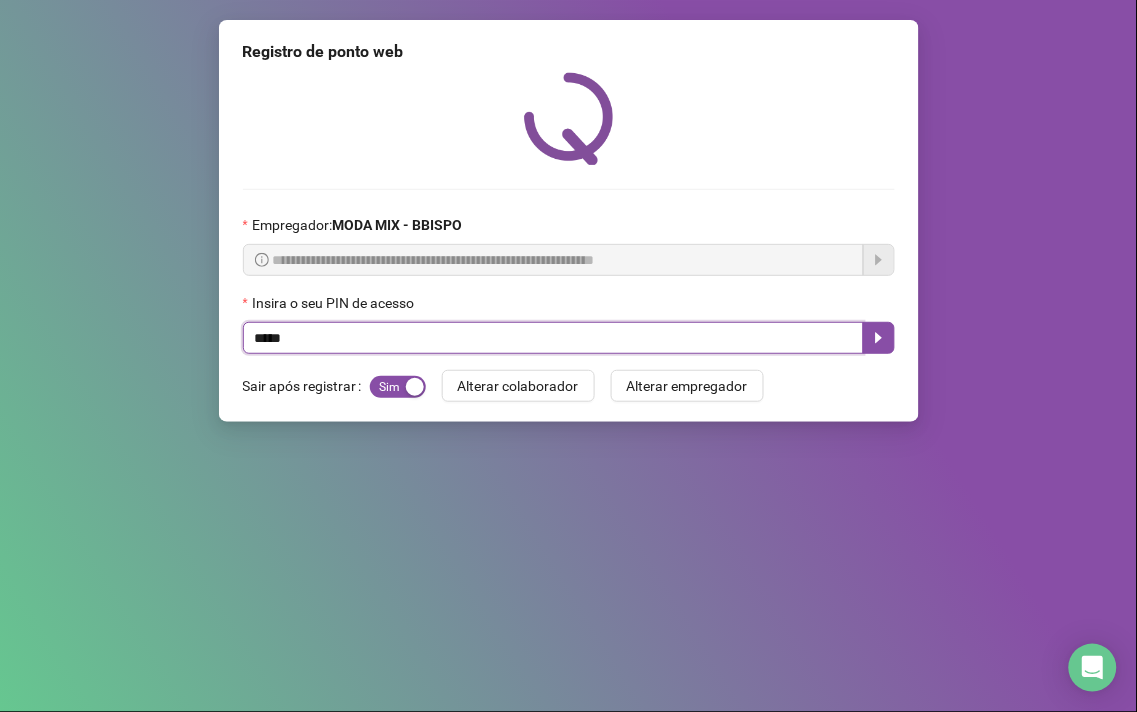 type on "*****" 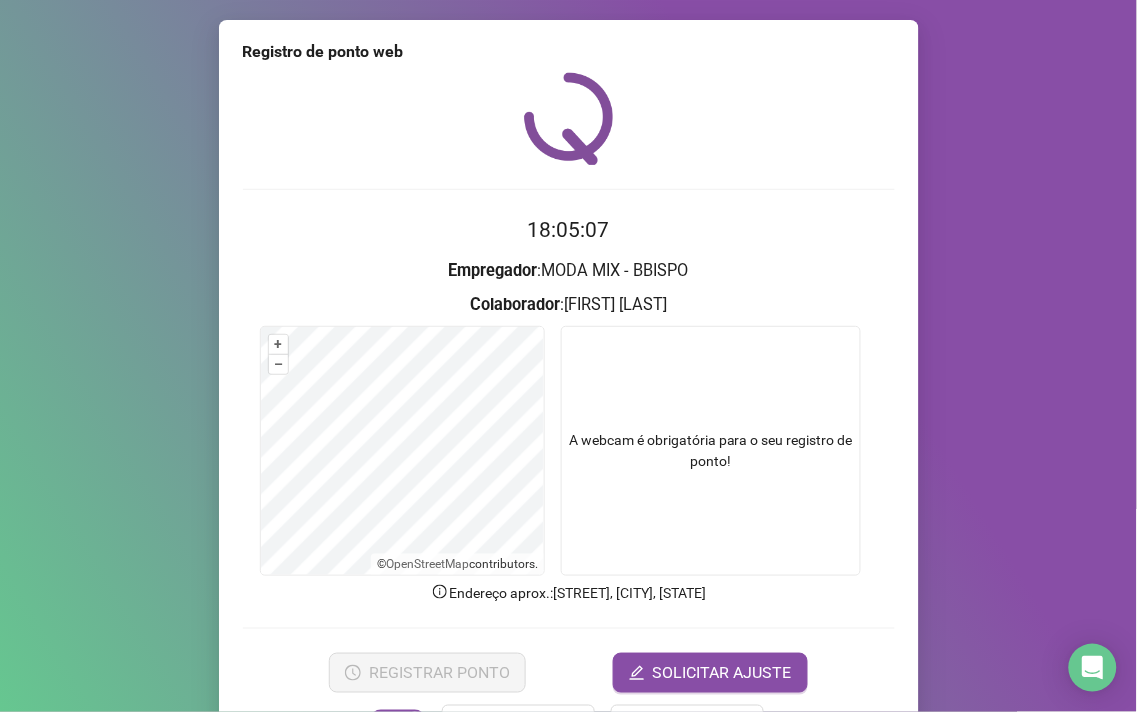 scroll, scrollTop: 67, scrollLeft: 0, axis: vertical 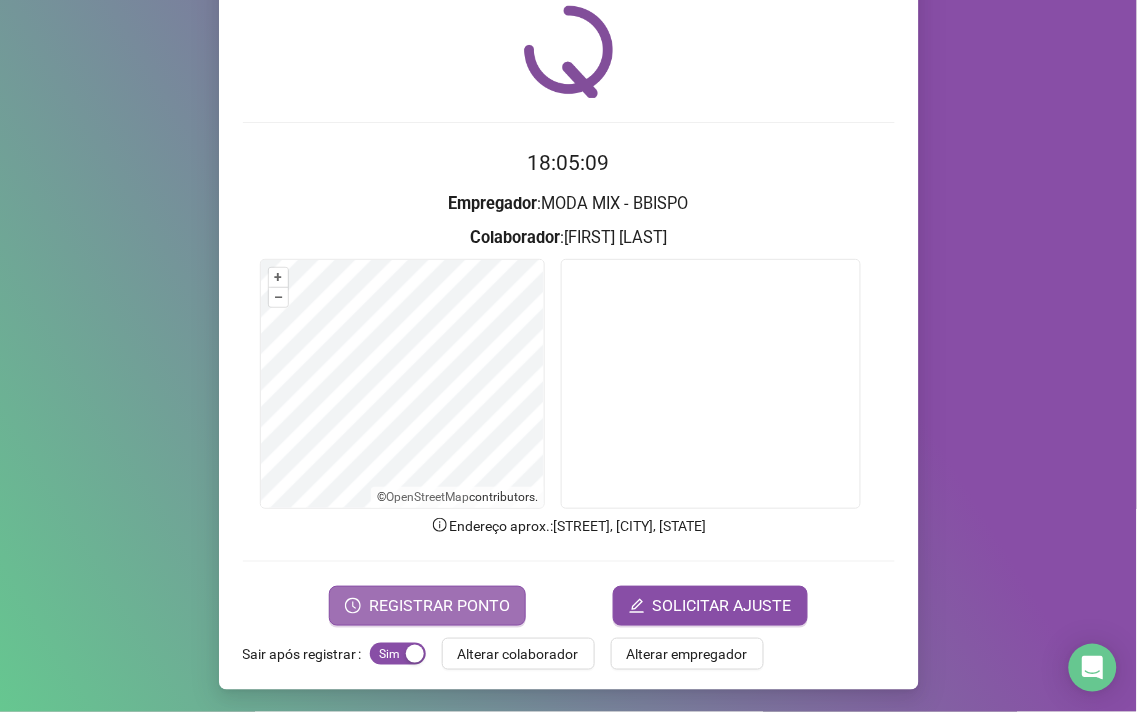 click on "REGISTRAR PONTO" at bounding box center (439, 606) 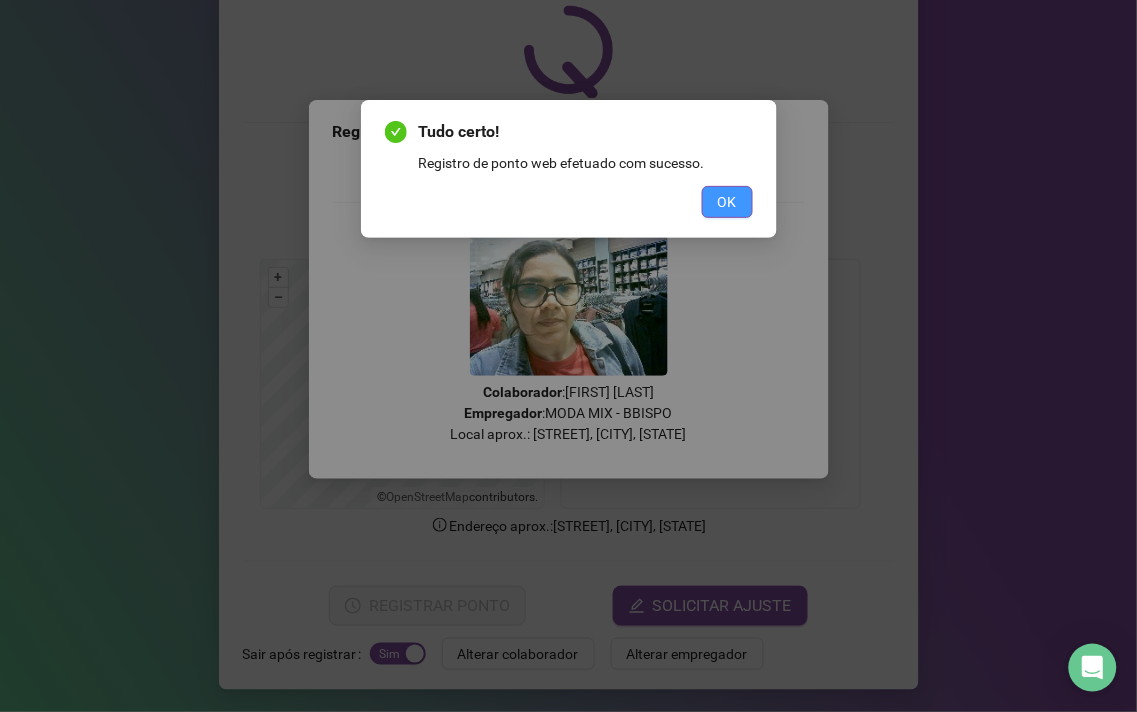click on "OK" at bounding box center [727, 202] 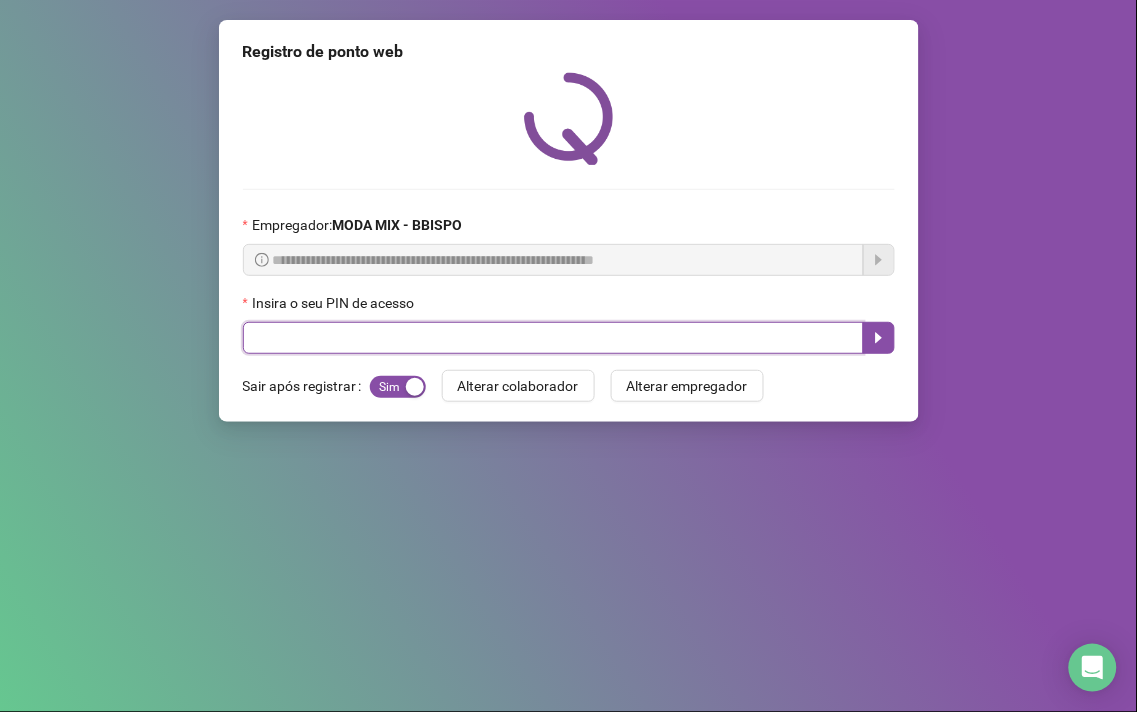 click at bounding box center [553, 338] 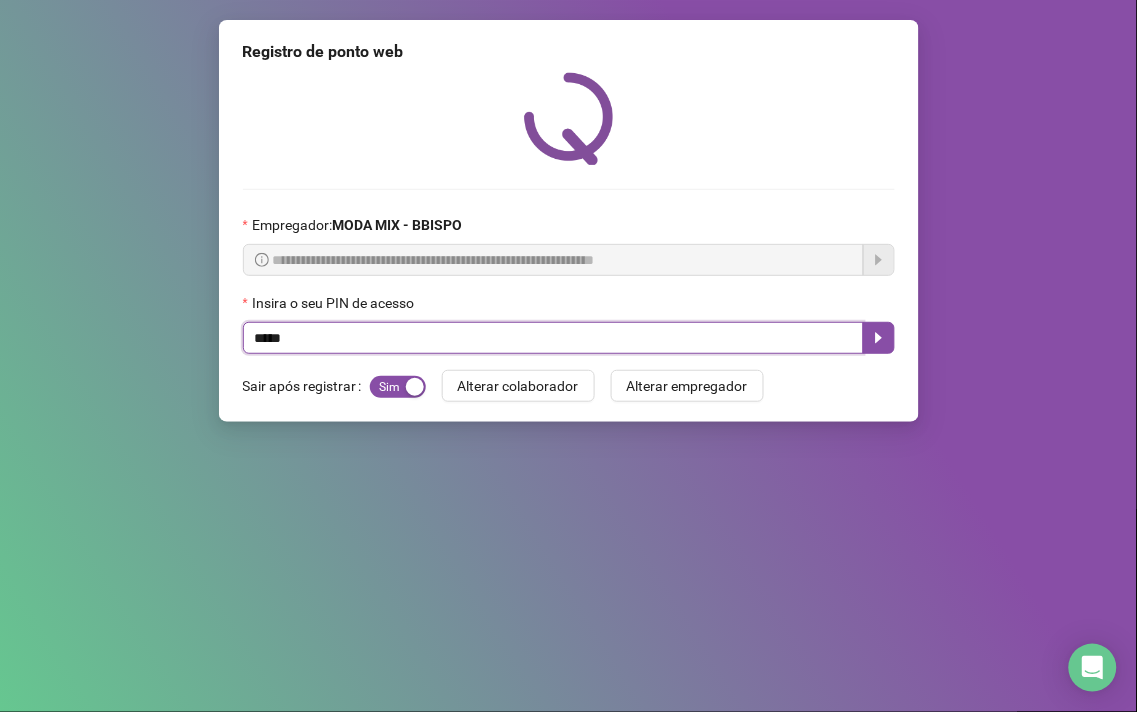 type on "*****" 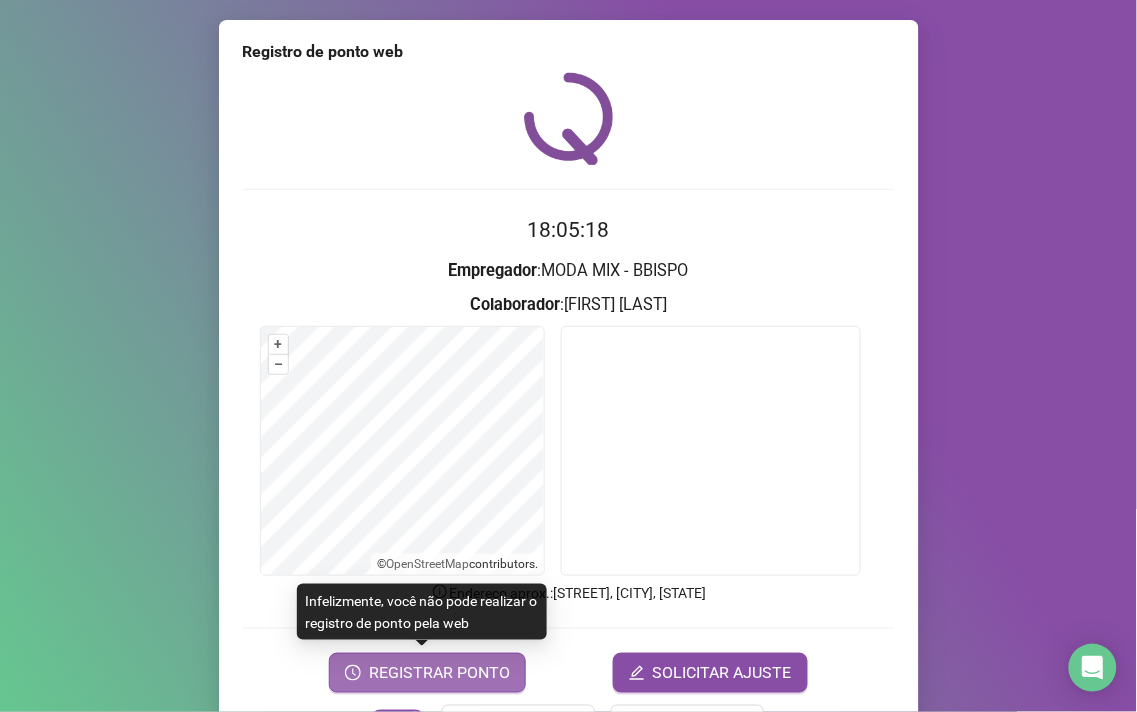 click on "REGISTRAR PONTO" at bounding box center [439, 673] 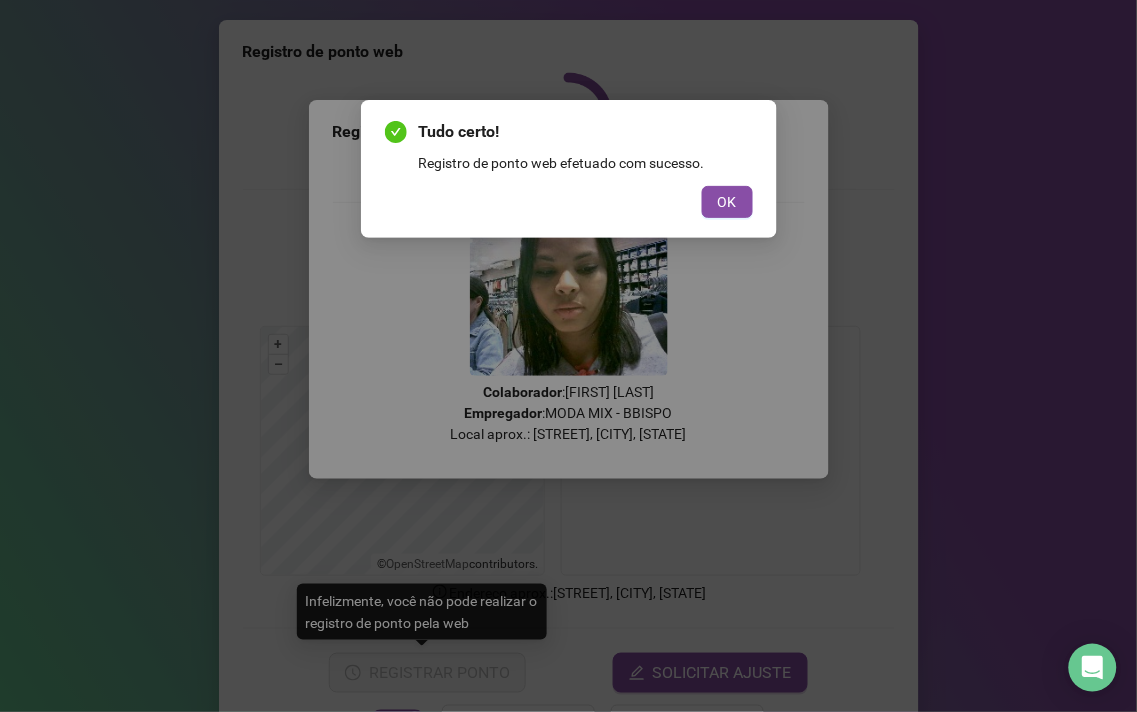 click on "Tudo certo! Registro de ponto web efetuado com sucesso. OK" at bounding box center [569, 169] 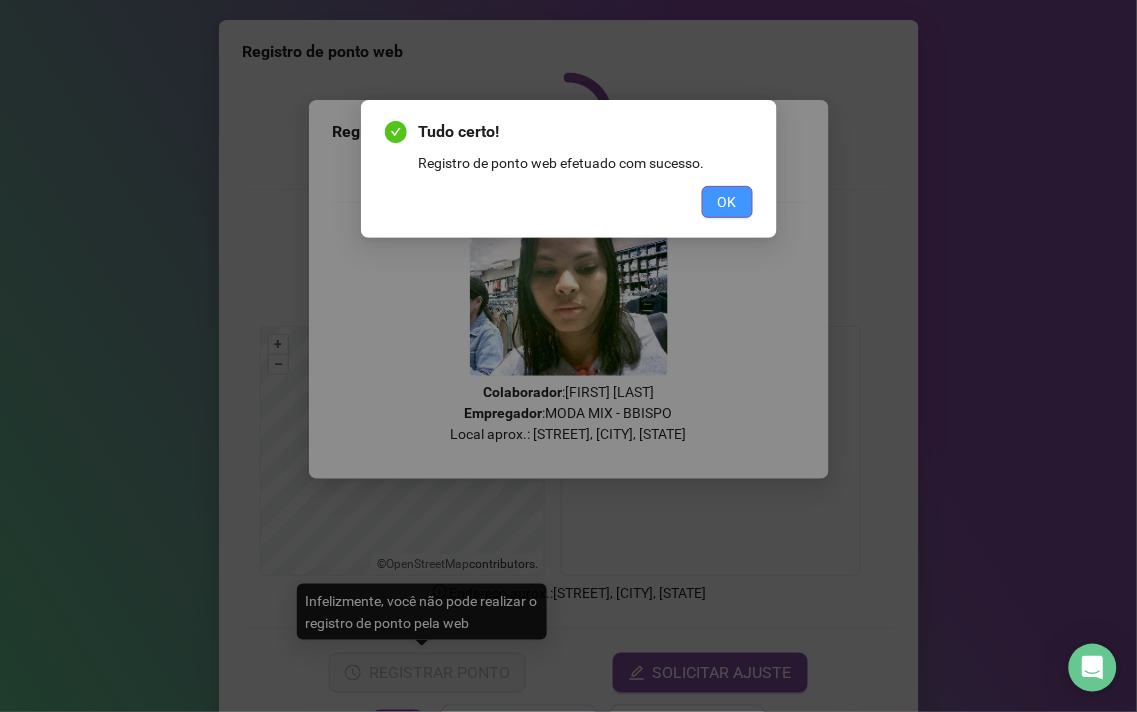 click on "OK" at bounding box center (727, 202) 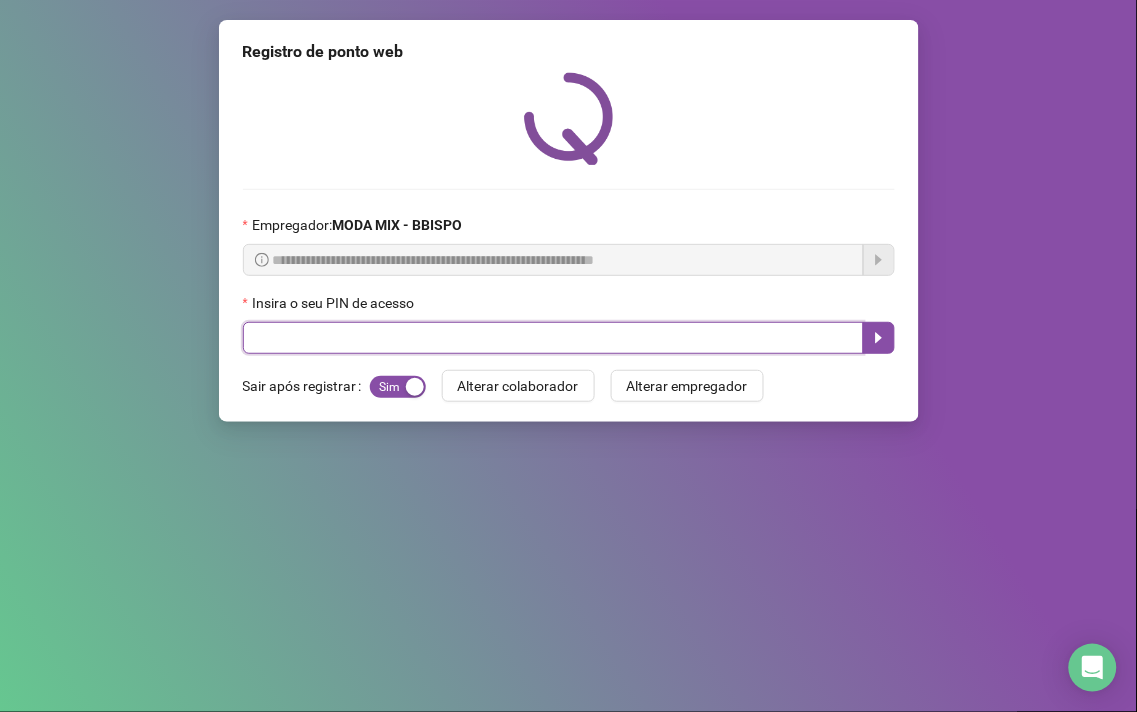 click at bounding box center (553, 338) 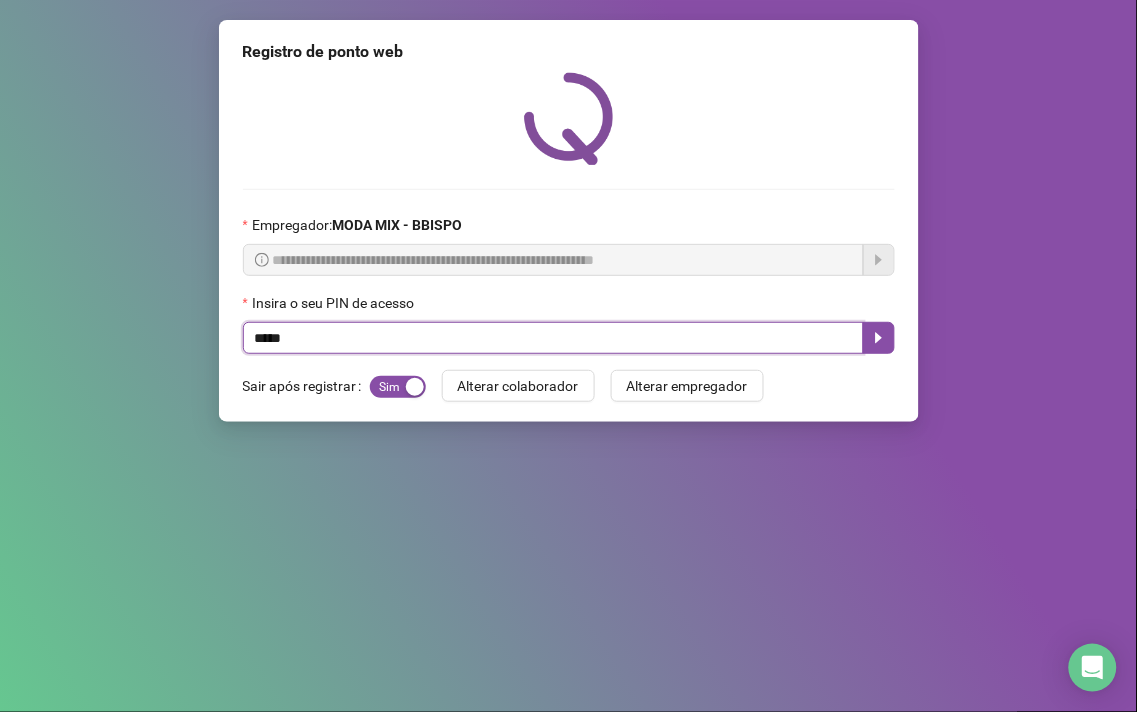 type on "*****" 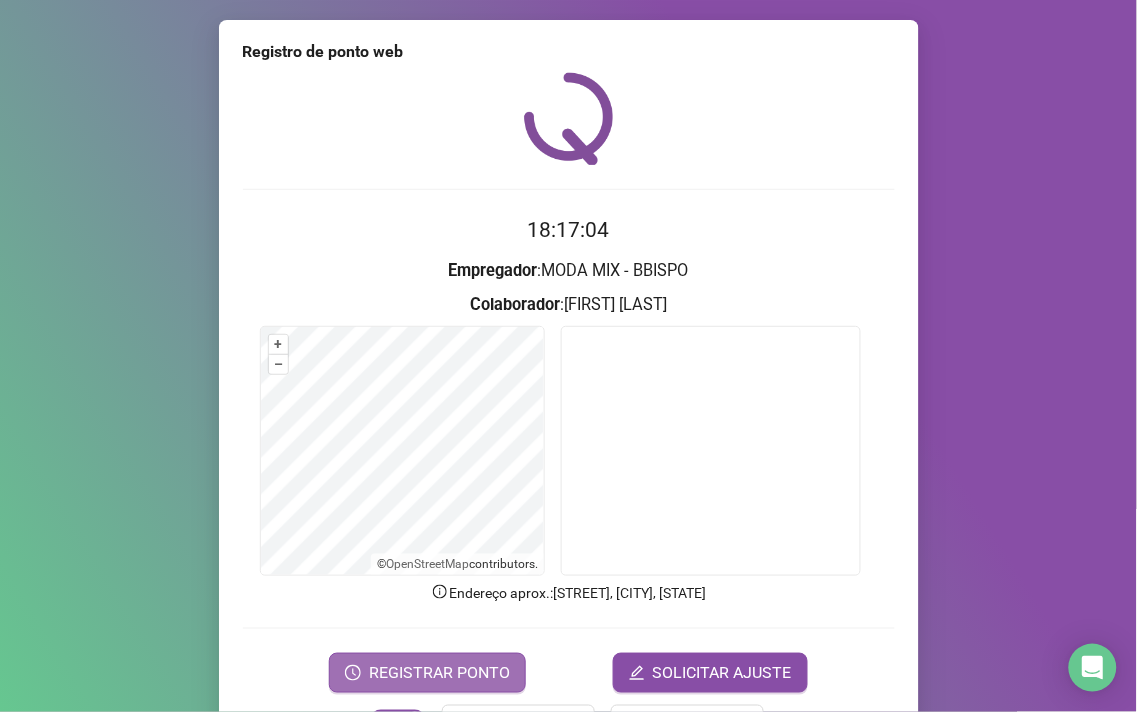 click on "REGISTRAR PONTO" at bounding box center [439, 673] 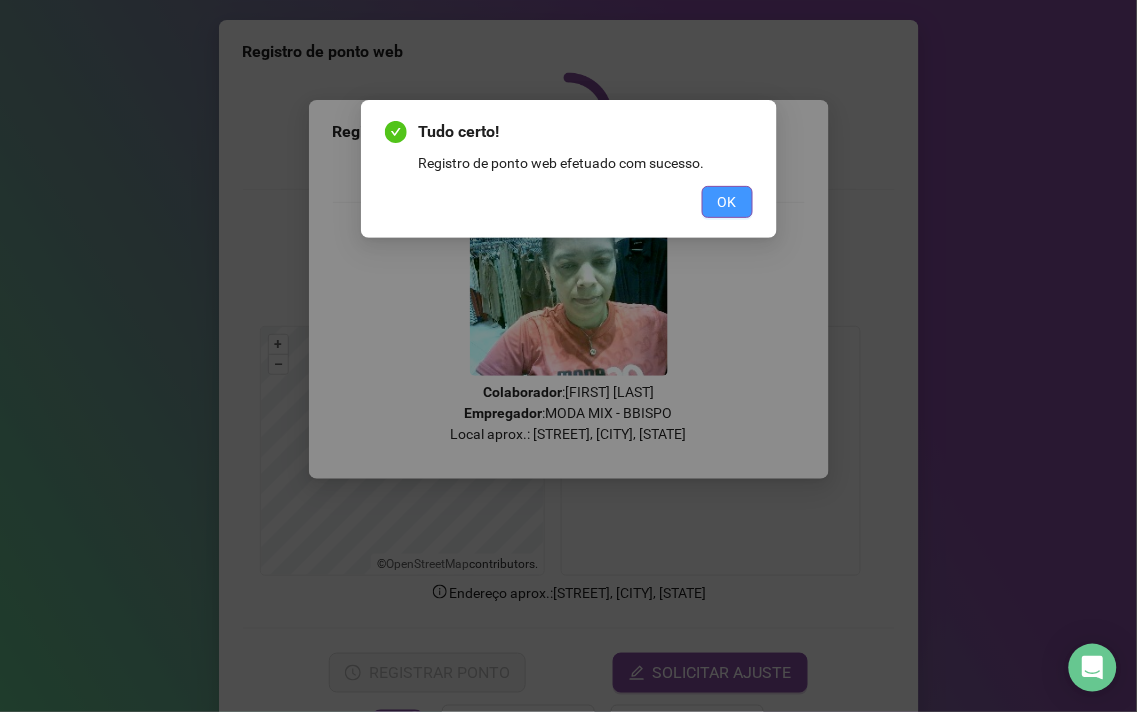 click on "OK" at bounding box center (727, 202) 